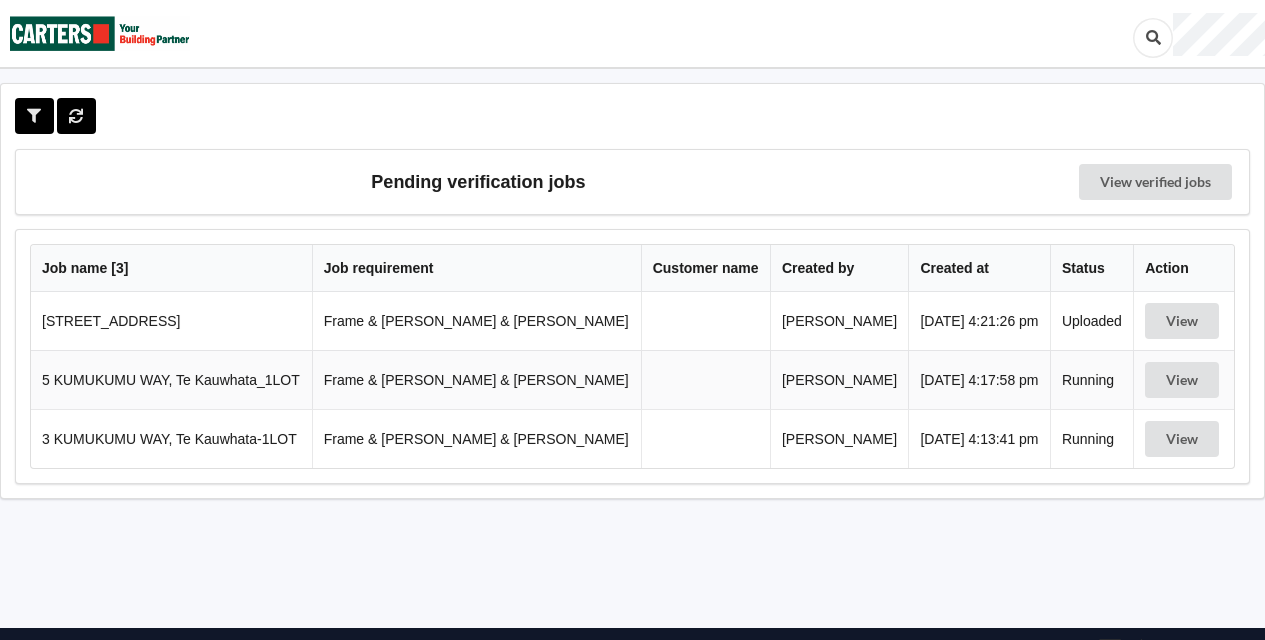 scroll, scrollTop: 0, scrollLeft: 0, axis: both 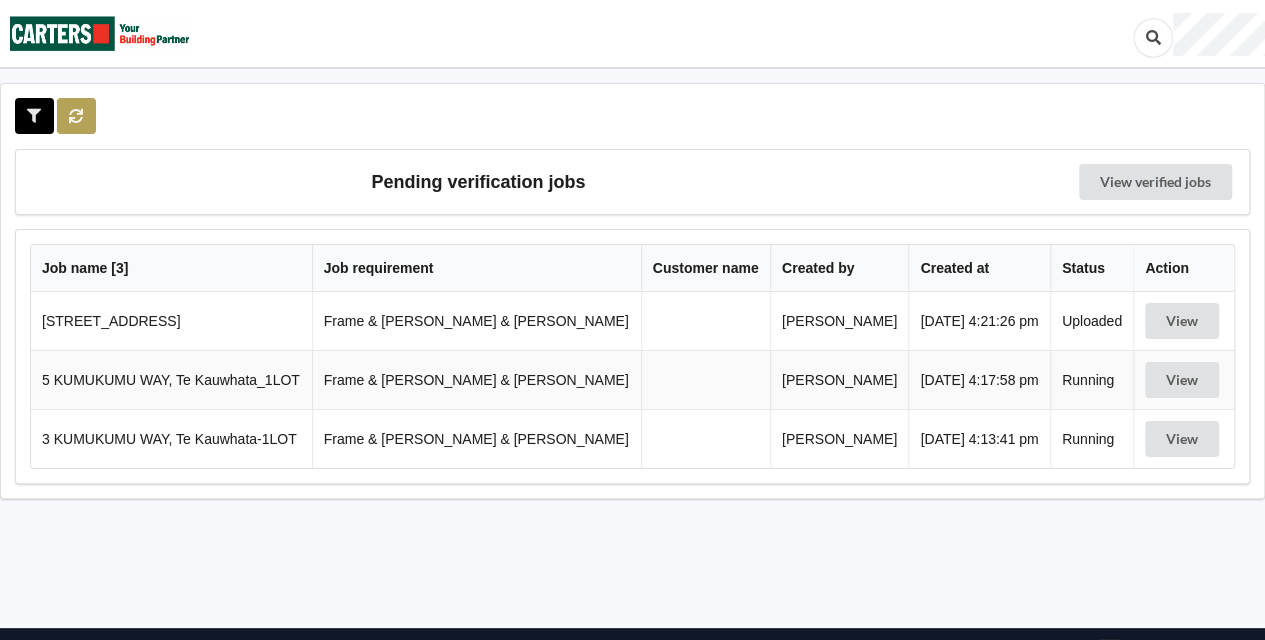 click at bounding box center [76, 116] 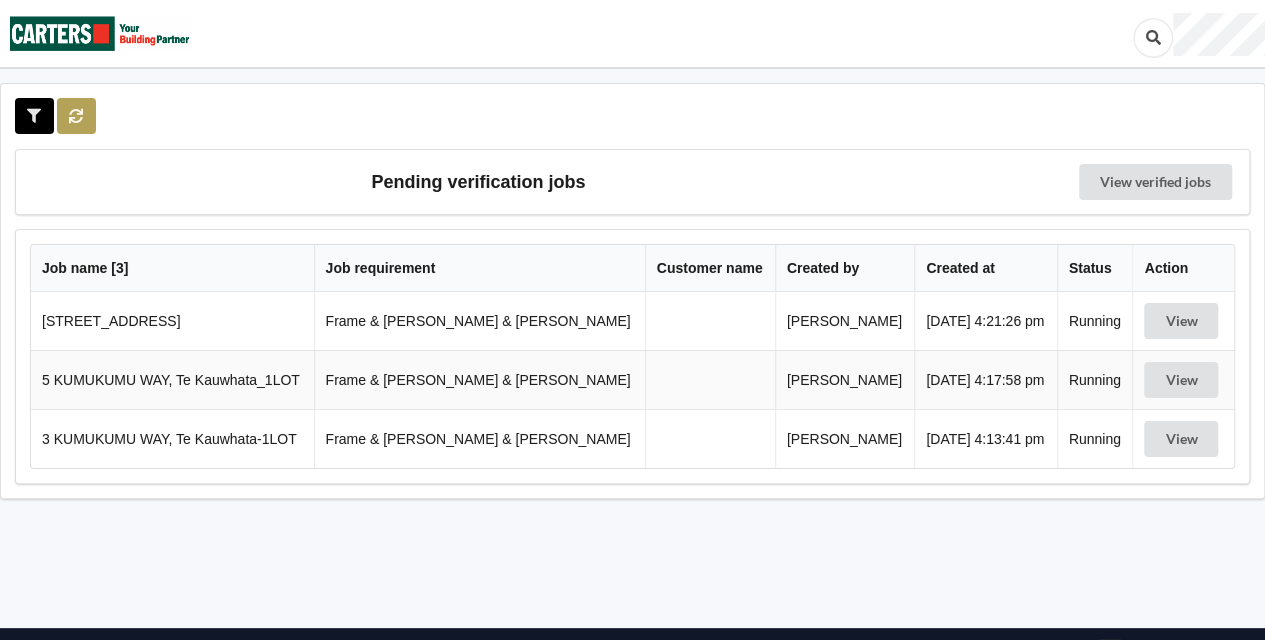 click at bounding box center [76, 115] 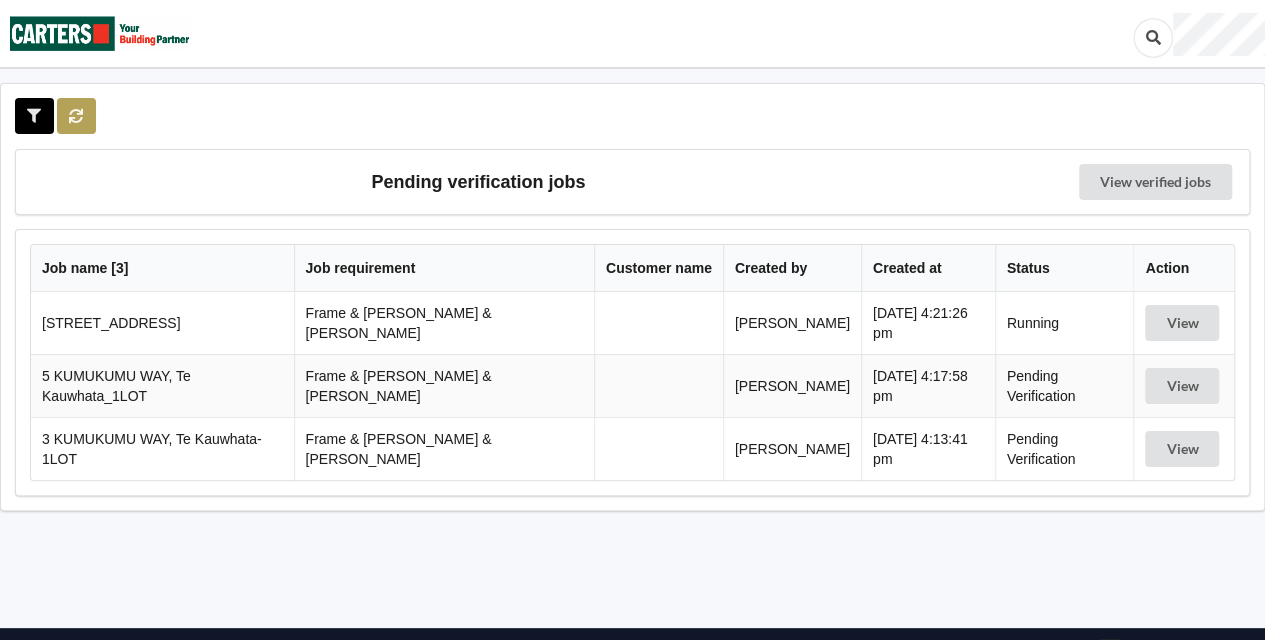 click at bounding box center [76, 116] 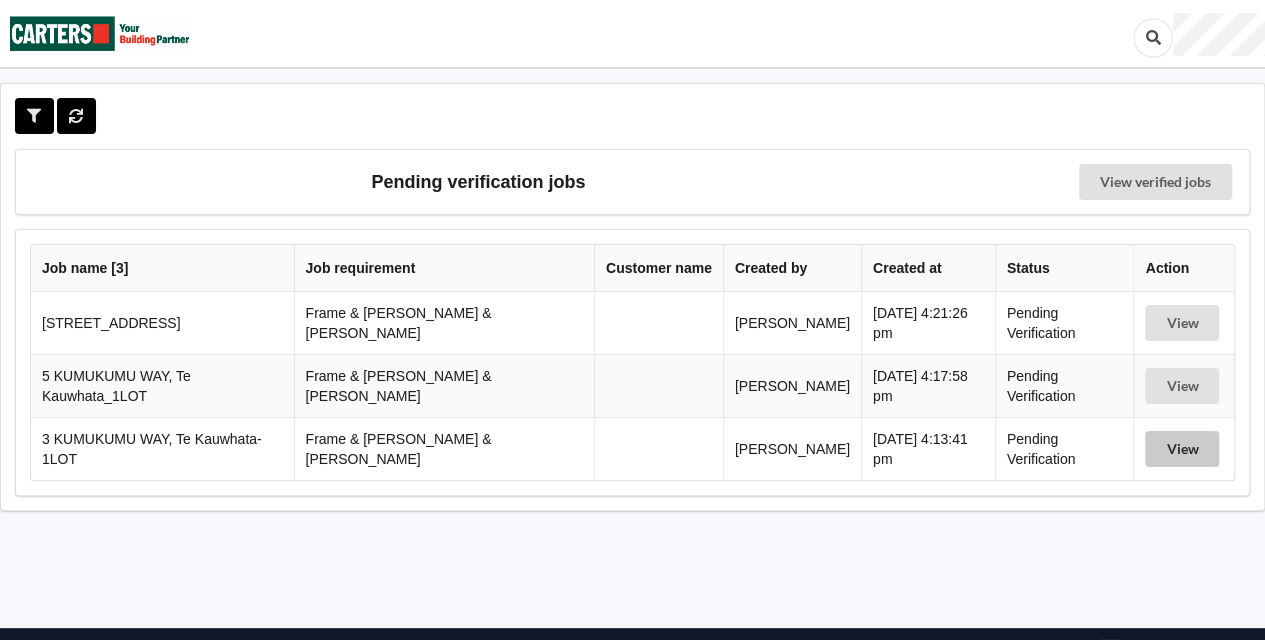 click on "View" at bounding box center (1182, 449) 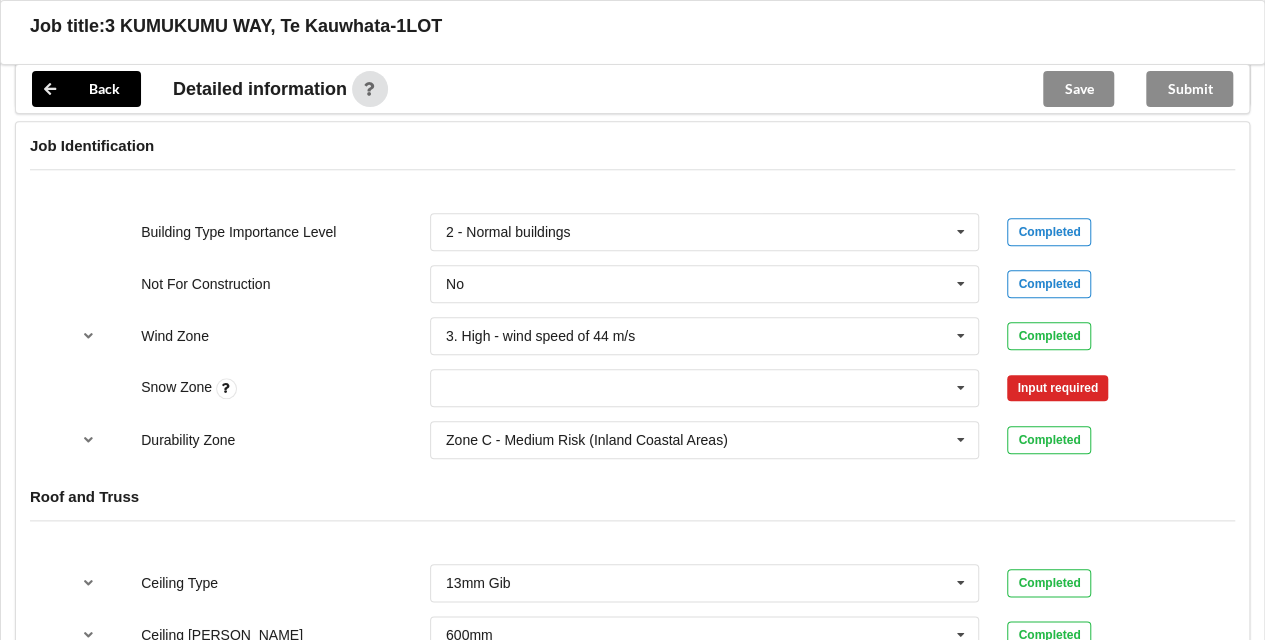 scroll, scrollTop: 862, scrollLeft: 0, axis: vertical 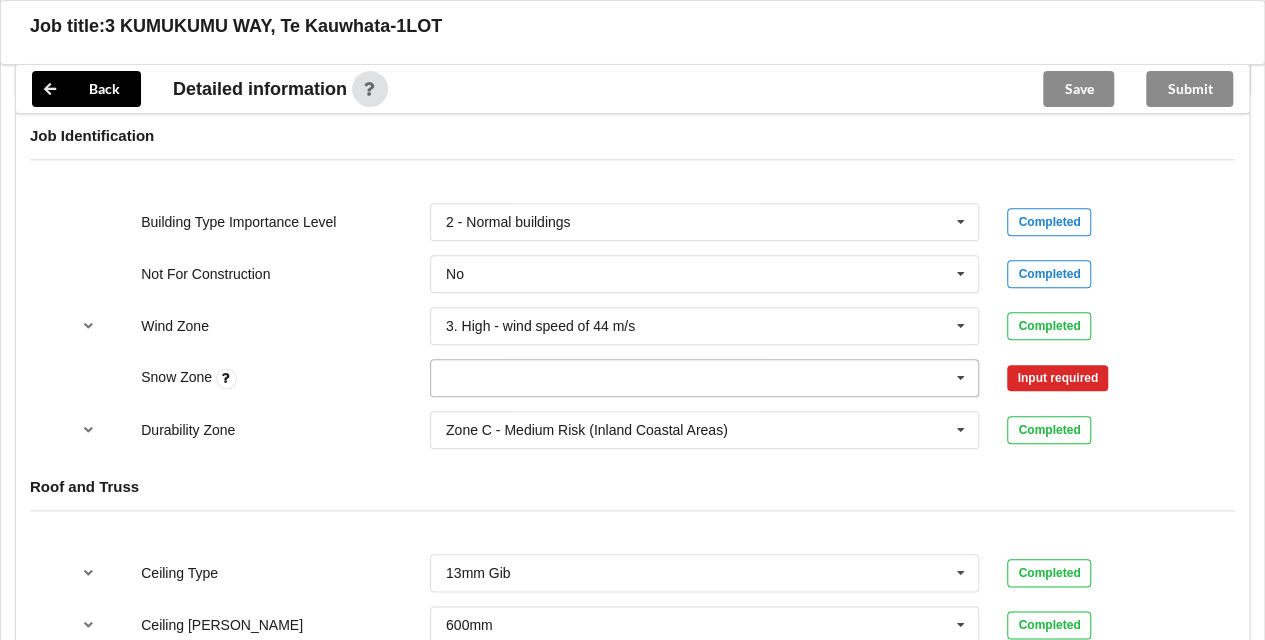 click at bounding box center [961, 378] 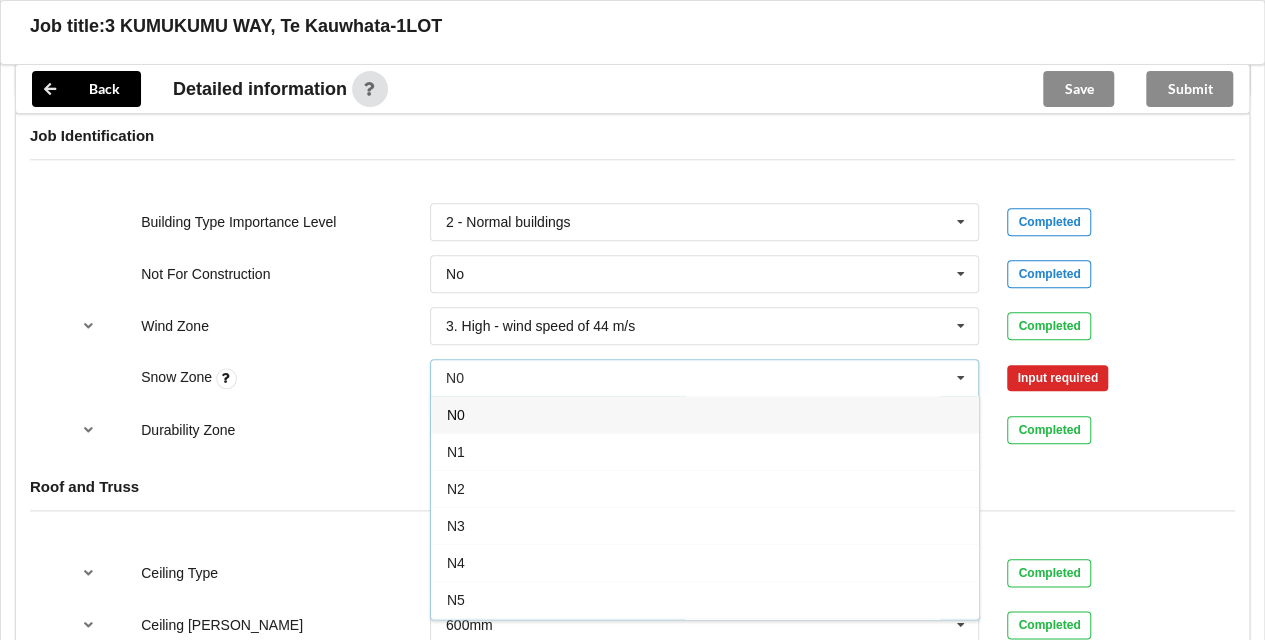 click on "N0" at bounding box center (705, 414) 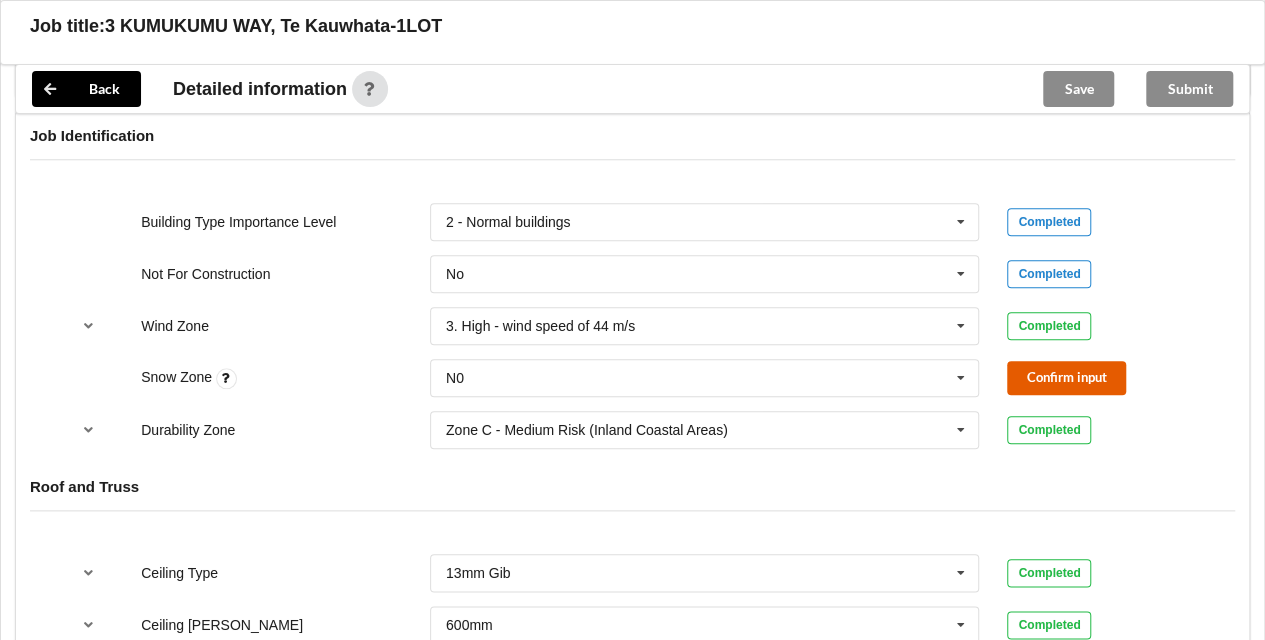 click on "Confirm input" at bounding box center [1066, 377] 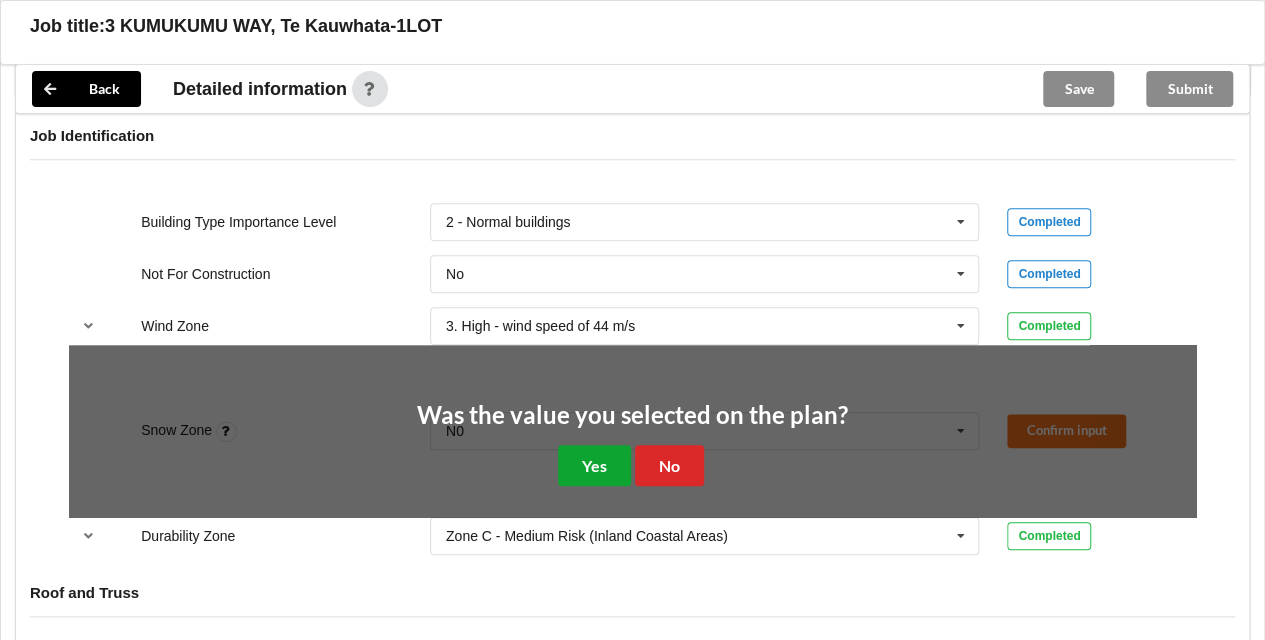 click on "Yes" at bounding box center [594, 465] 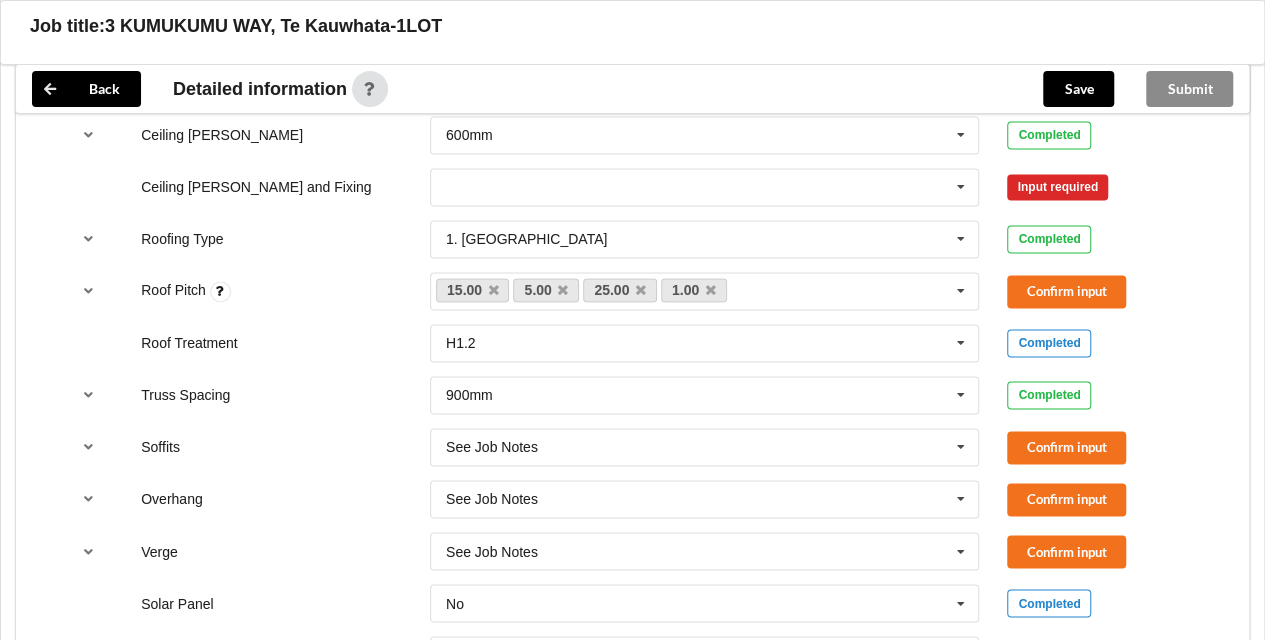 scroll, scrollTop: 1296, scrollLeft: 0, axis: vertical 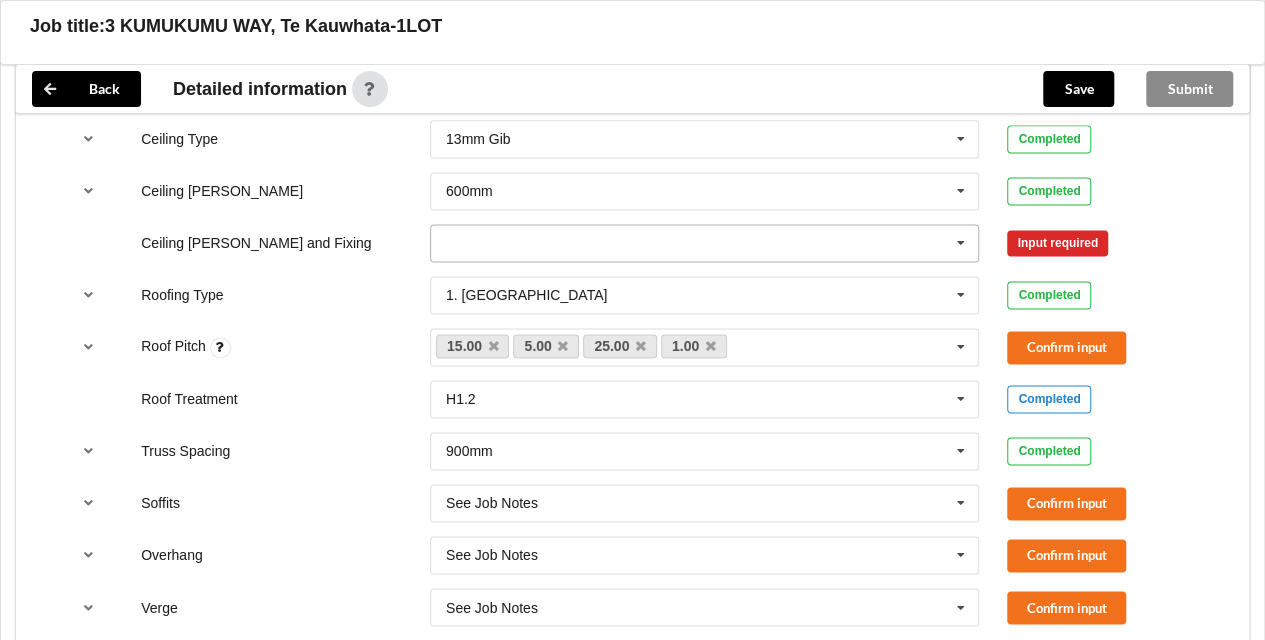 click at bounding box center [961, 243] 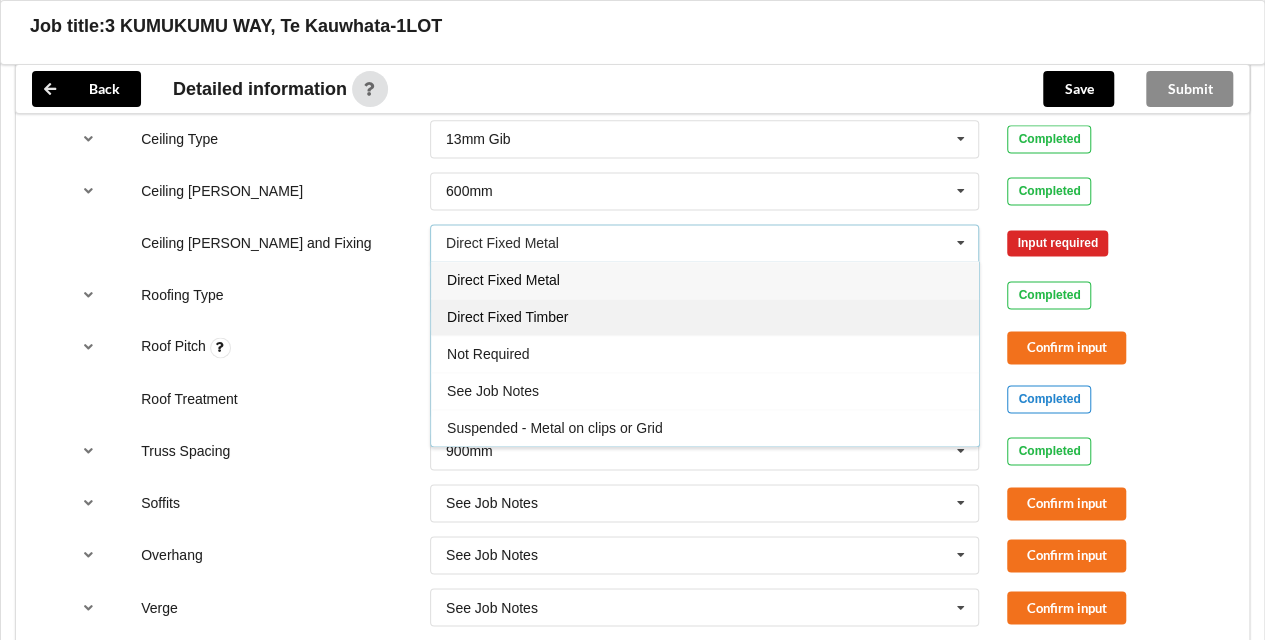 click on "Direct Fixed Timber" at bounding box center (705, 316) 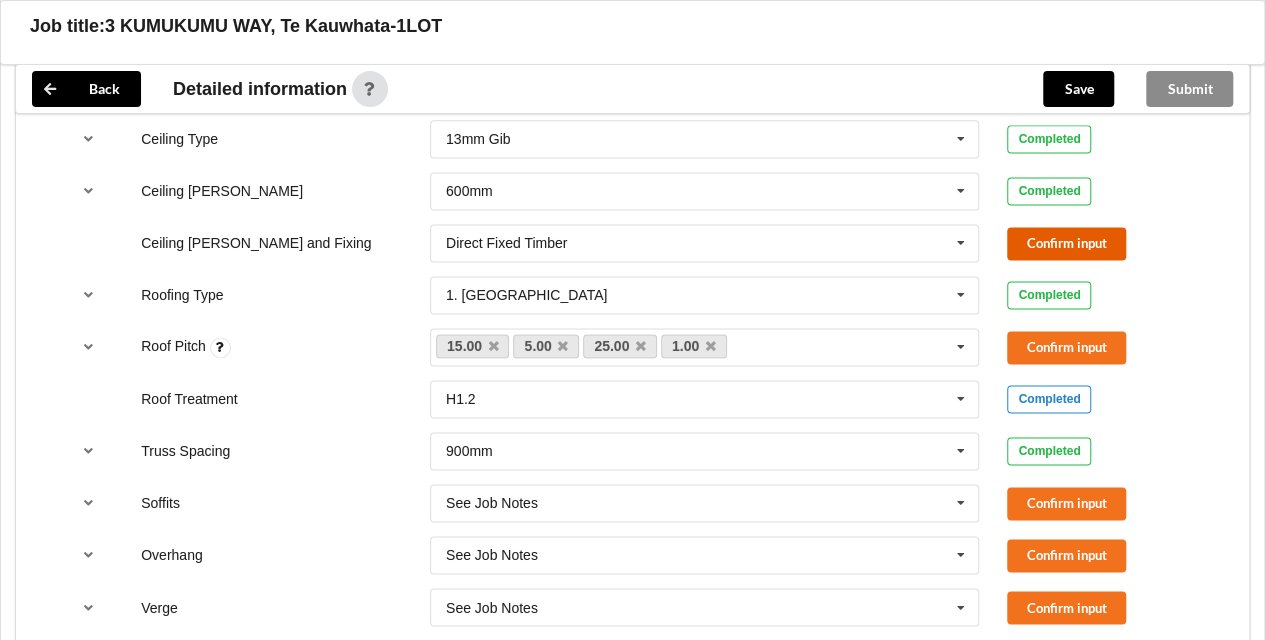 click on "Confirm input" at bounding box center (1066, 243) 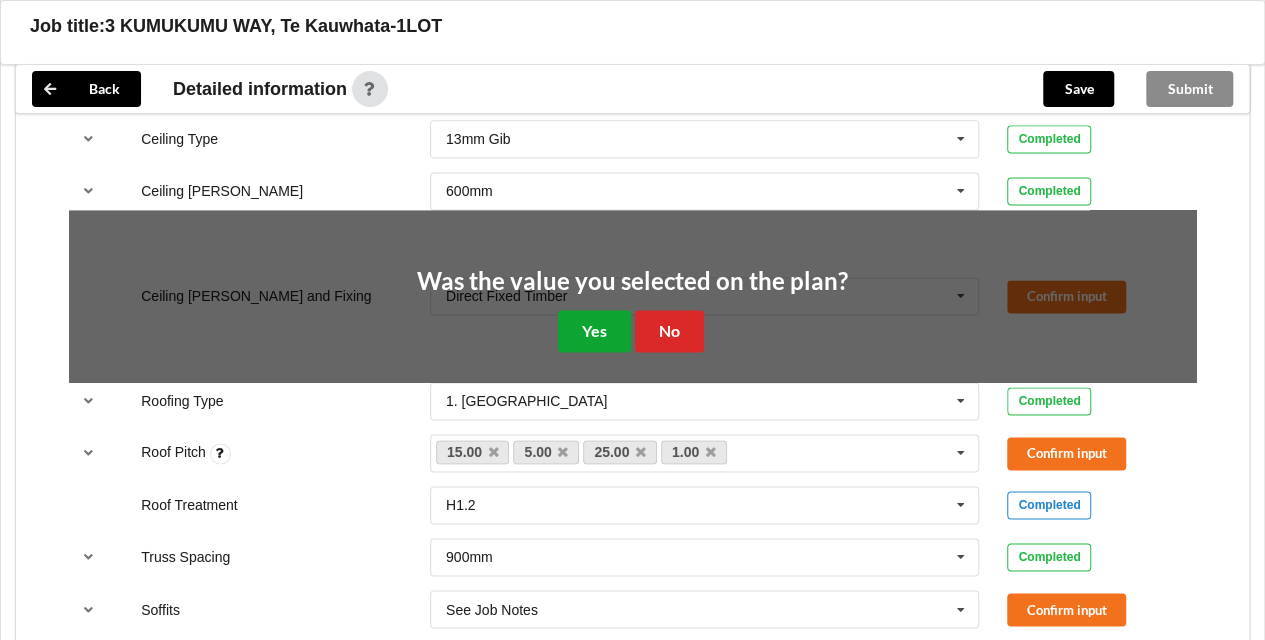 click on "Yes" at bounding box center [594, 330] 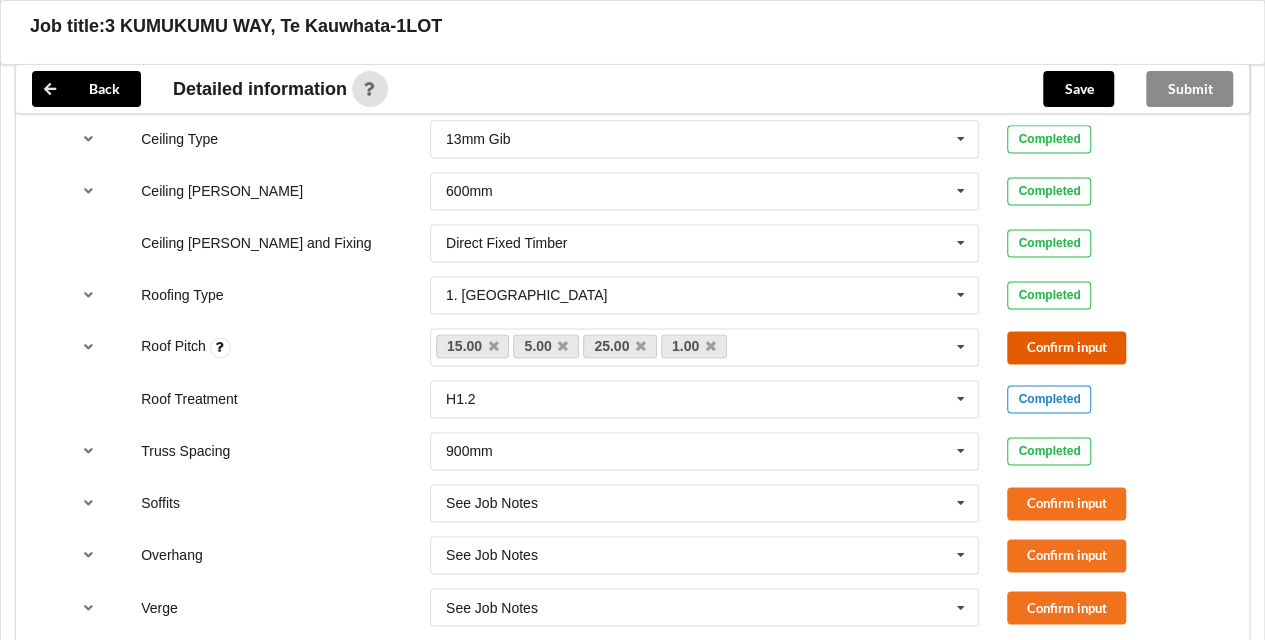 click on "Confirm input" at bounding box center [1066, 347] 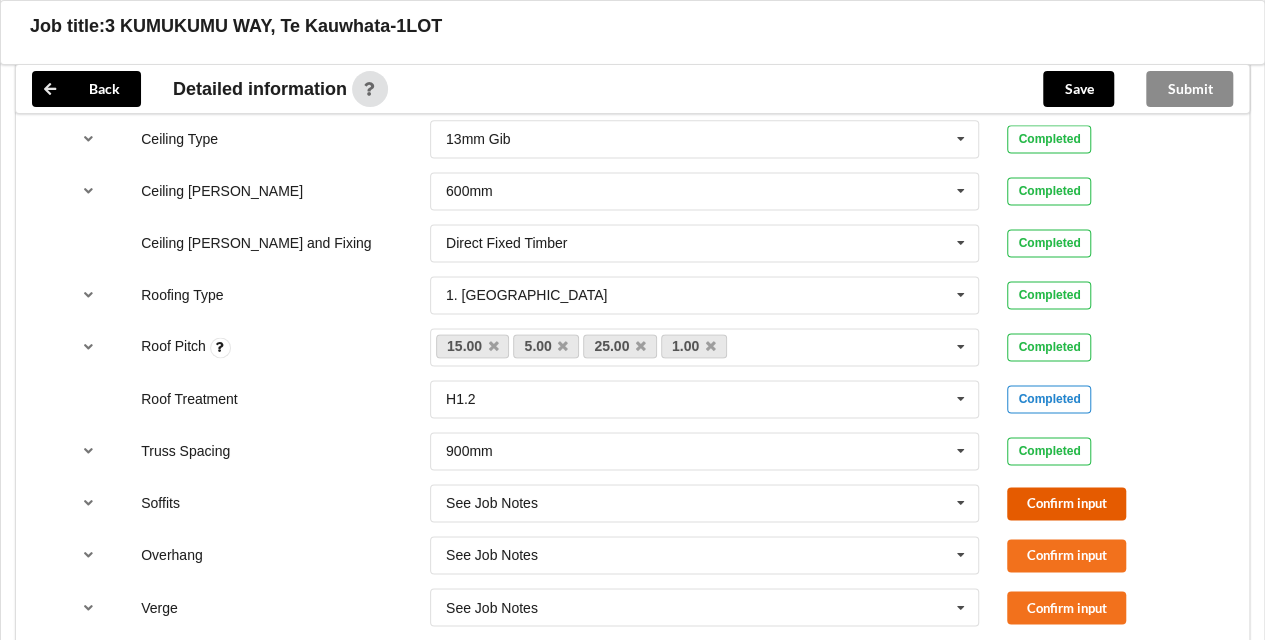 click on "Confirm input" at bounding box center [1066, 503] 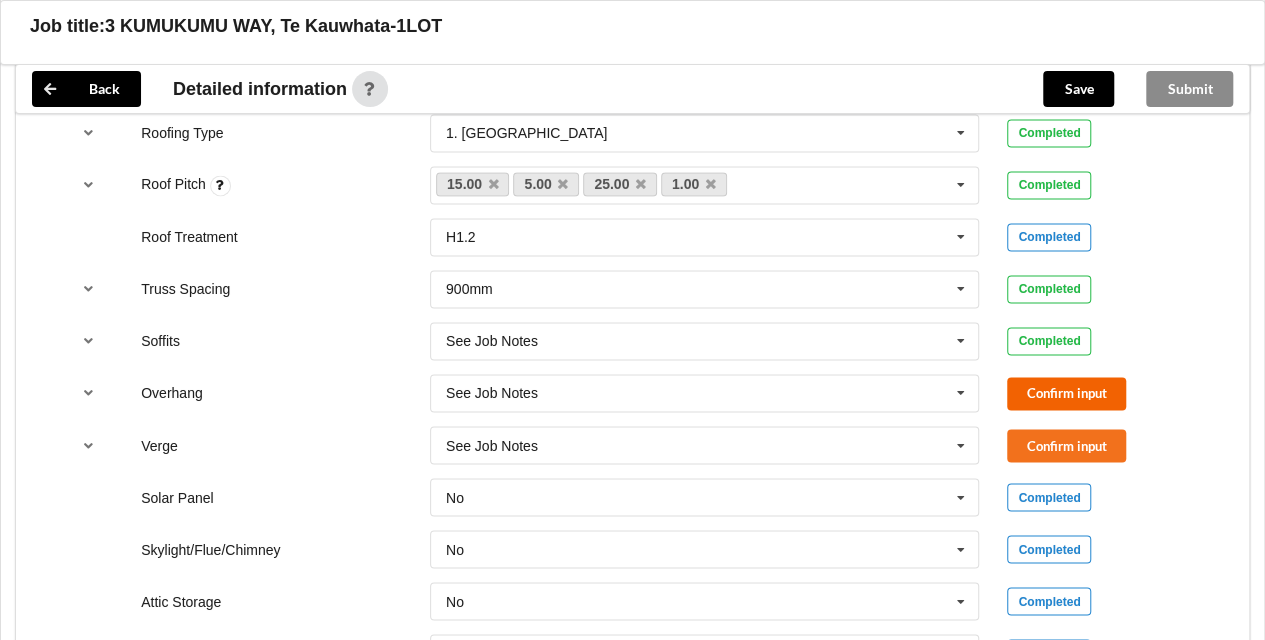 scroll, scrollTop: 1460, scrollLeft: 0, axis: vertical 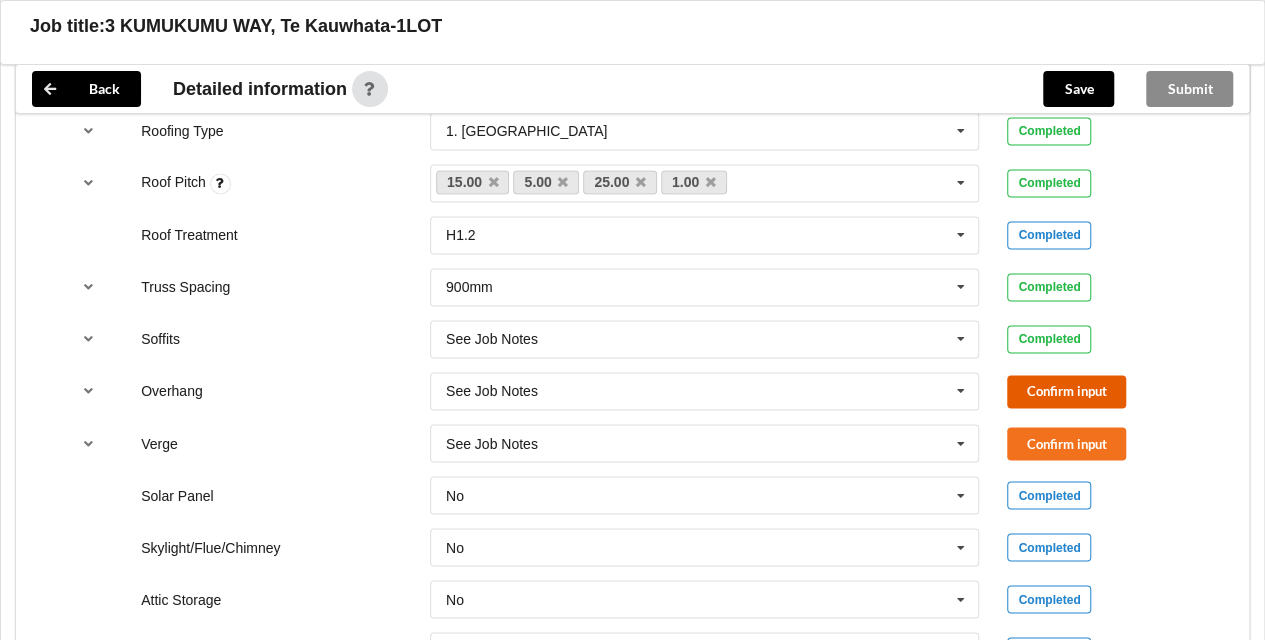 click on "Confirm input" at bounding box center (1066, 391) 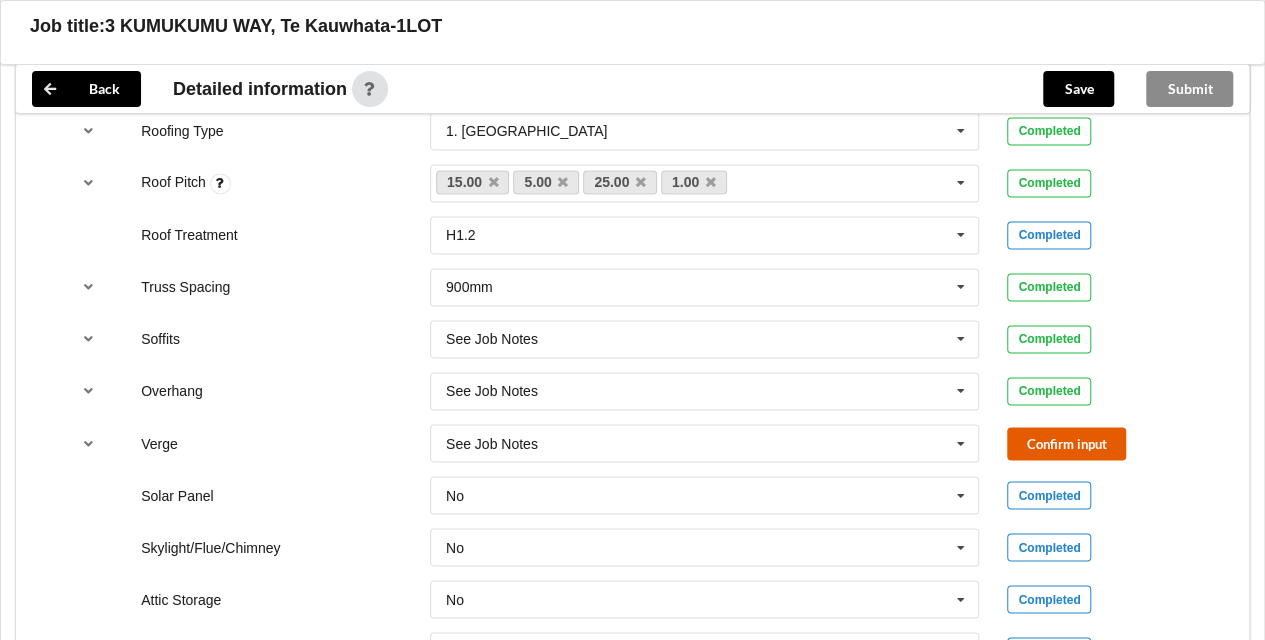 click on "Confirm input" at bounding box center [1066, 443] 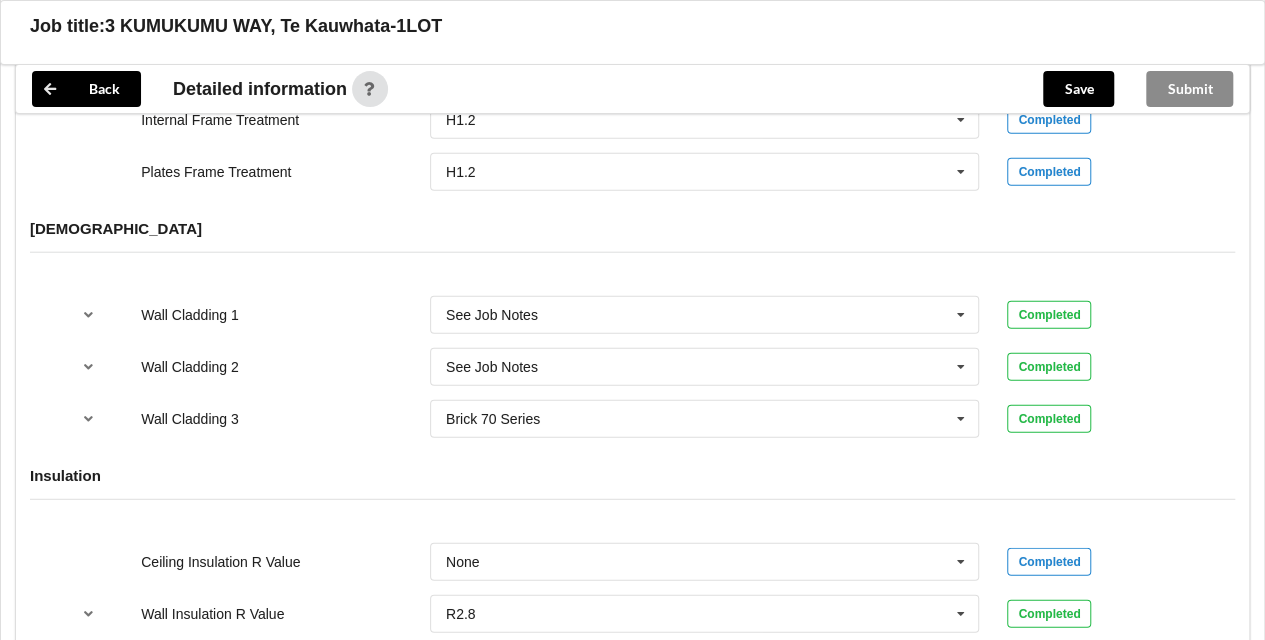 scroll, scrollTop: 2451, scrollLeft: 0, axis: vertical 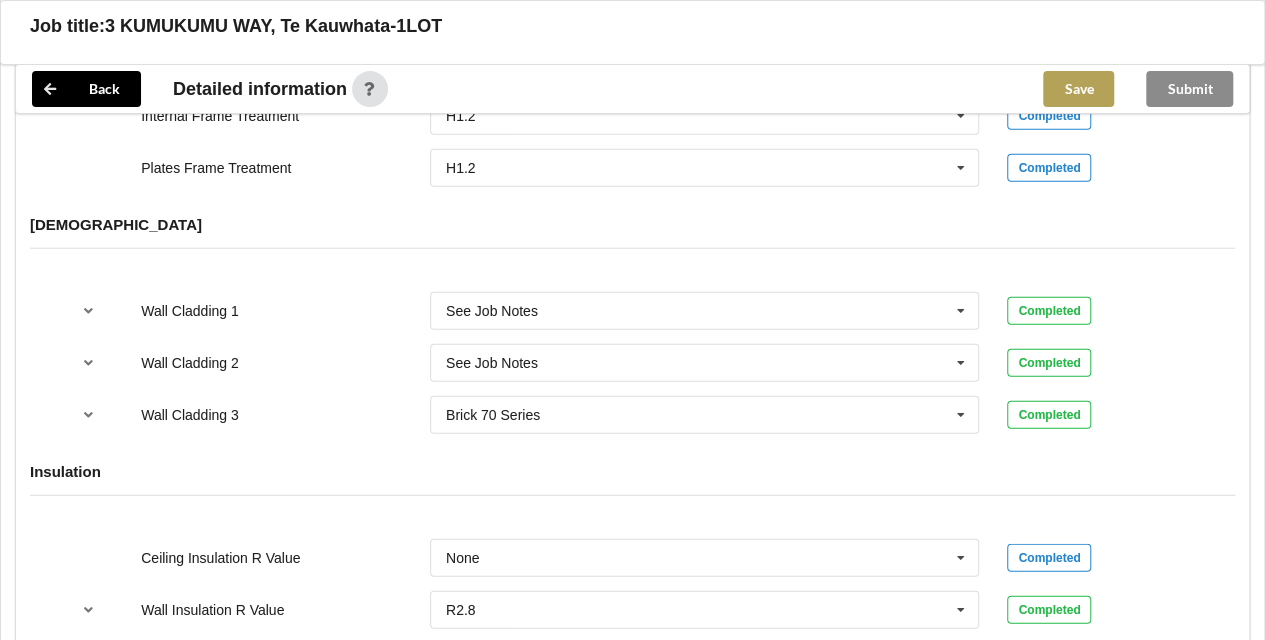 click on "Save" at bounding box center (1078, 89) 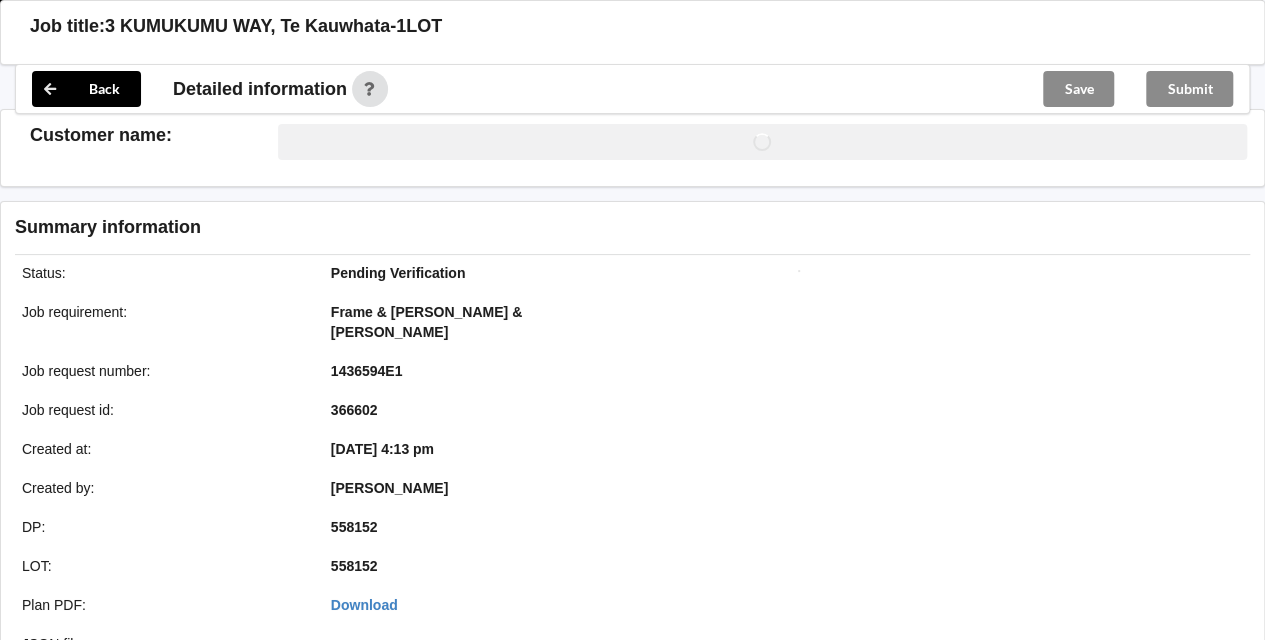scroll, scrollTop: 2451, scrollLeft: 0, axis: vertical 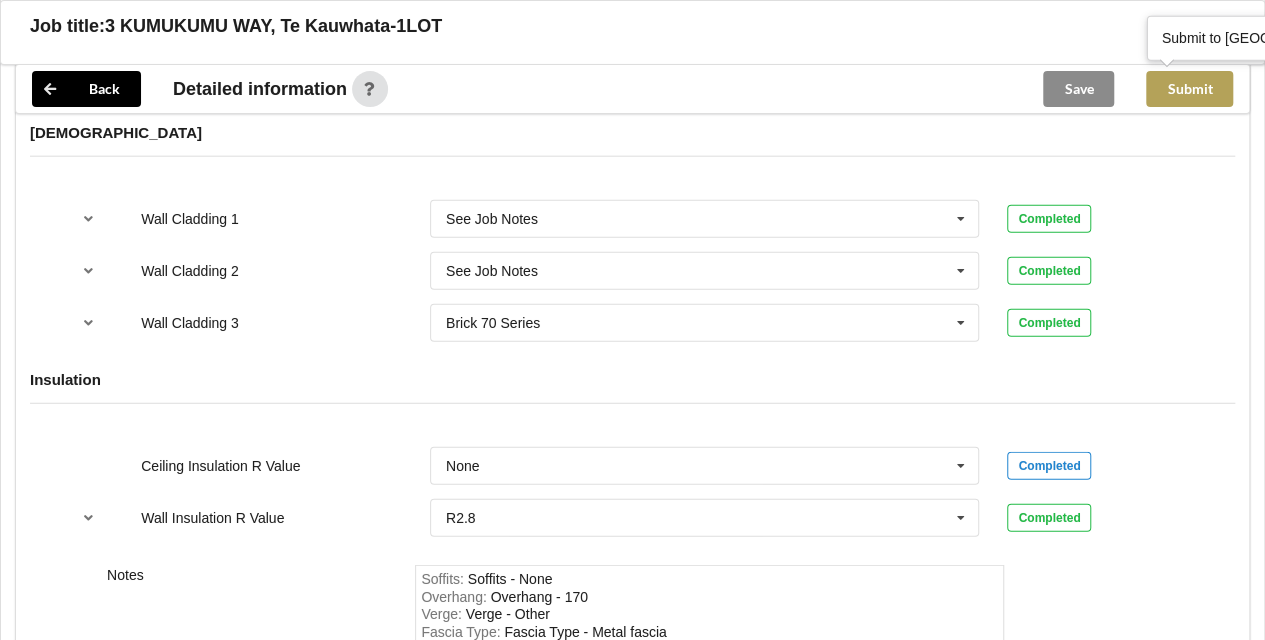 click on "Submit" at bounding box center (1189, 89) 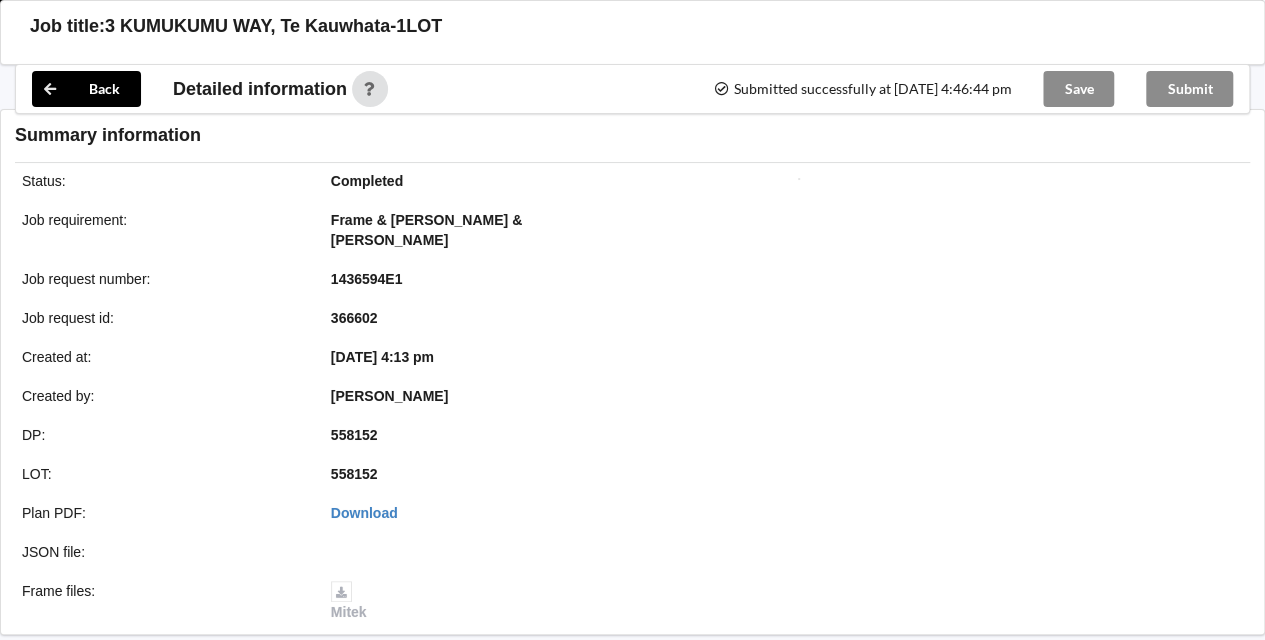 scroll, scrollTop: 2451, scrollLeft: 0, axis: vertical 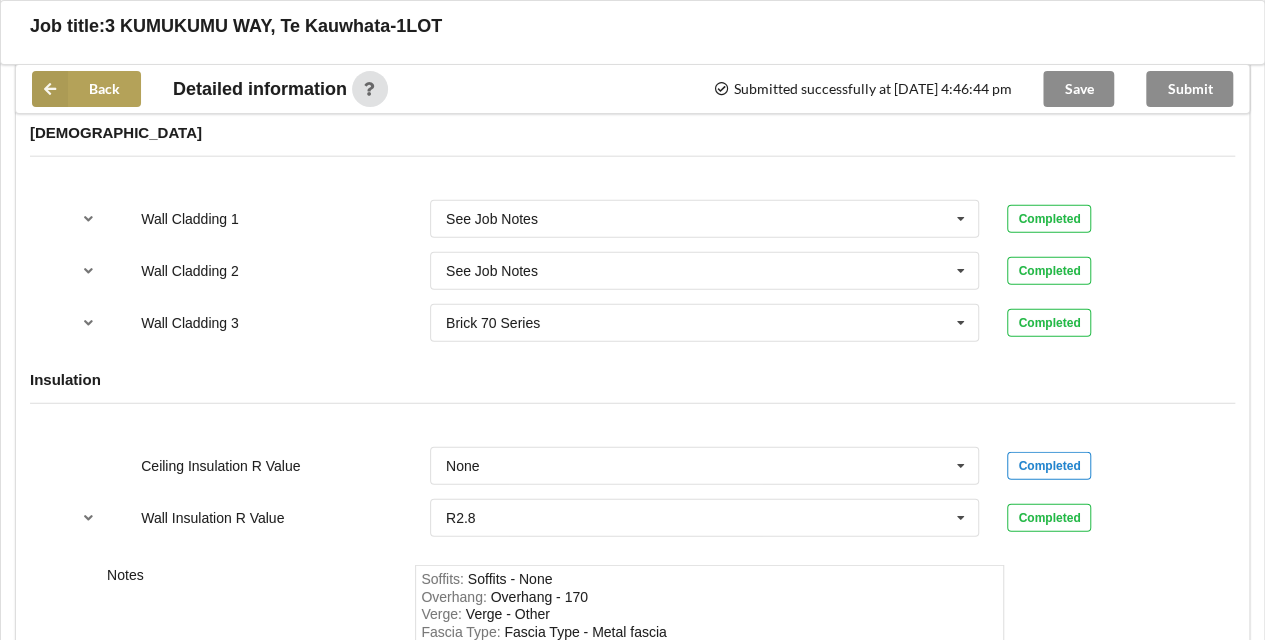 click on "Back Detailed information Submitted successfully at   [DATE] 4:46:44 pm Save Submit" at bounding box center [632, 89] 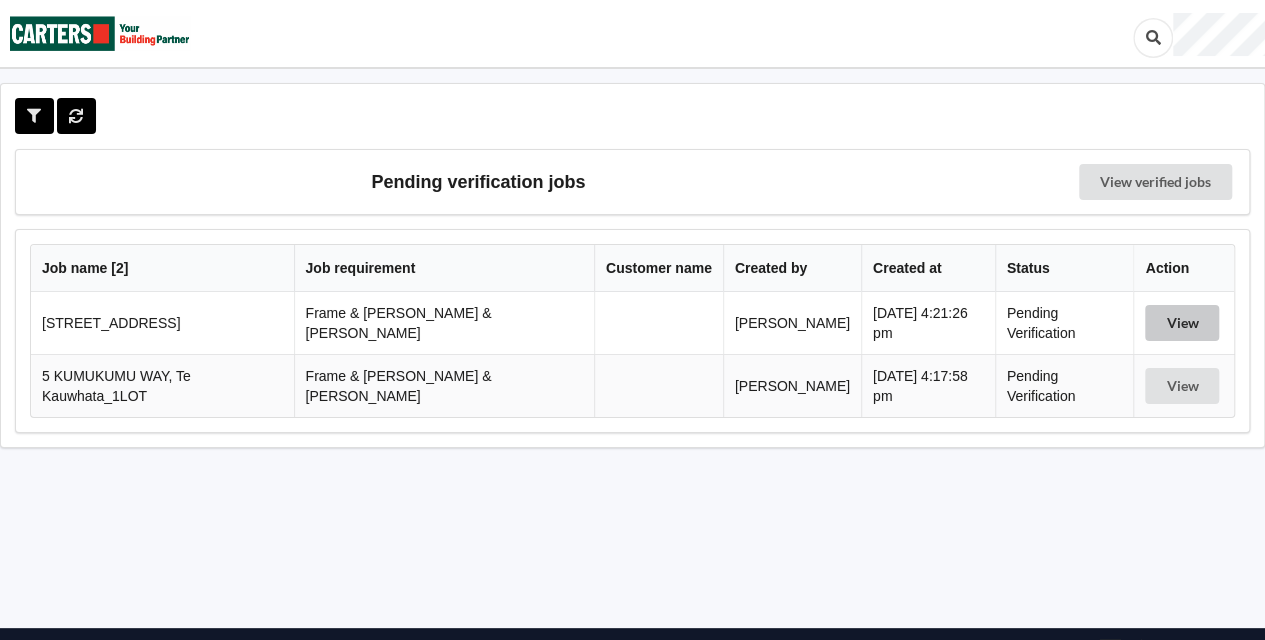 click on "View" at bounding box center [1182, 323] 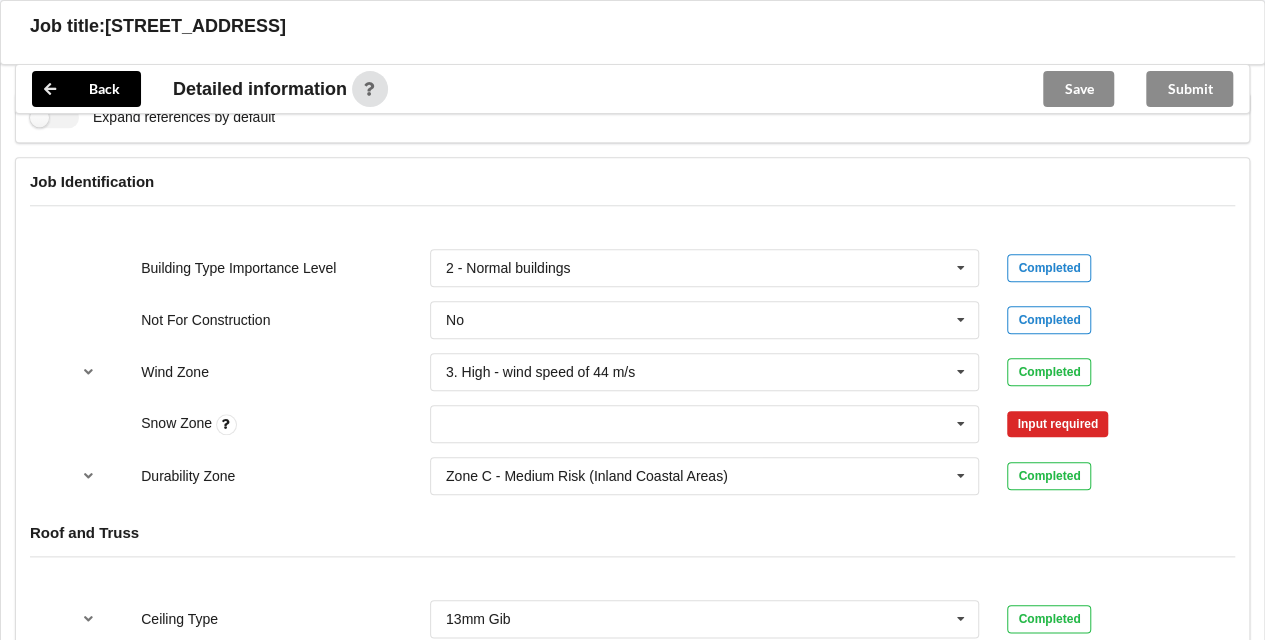 scroll, scrollTop: 817, scrollLeft: 0, axis: vertical 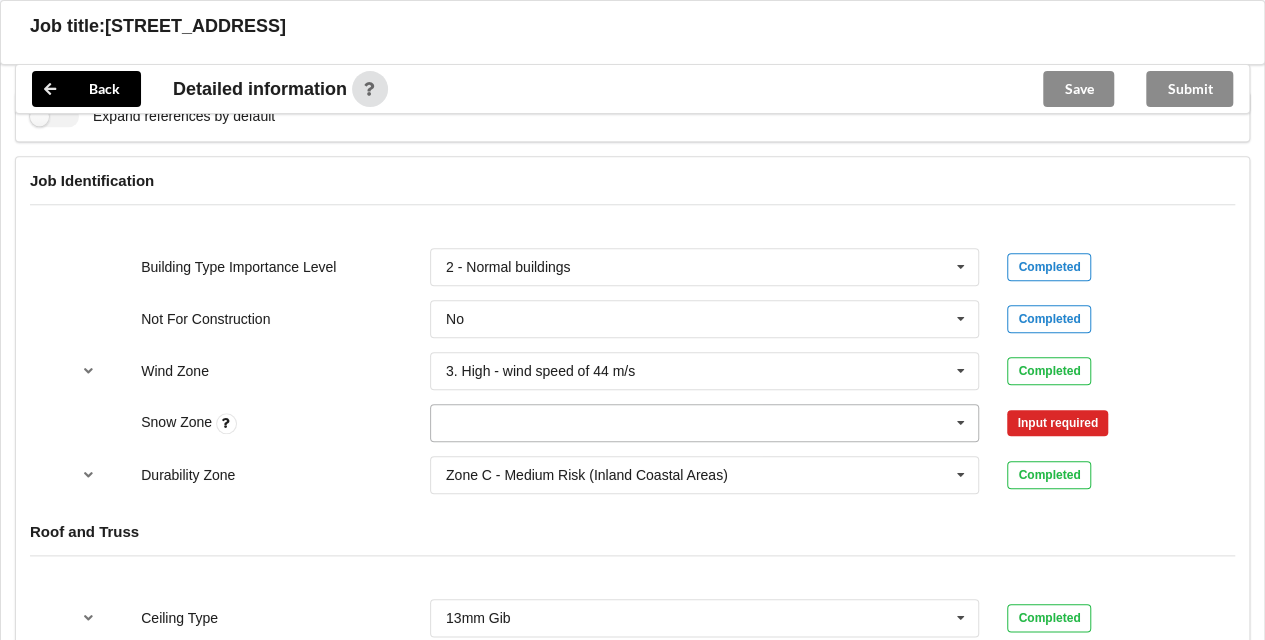 click at bounding box center (961, 423) 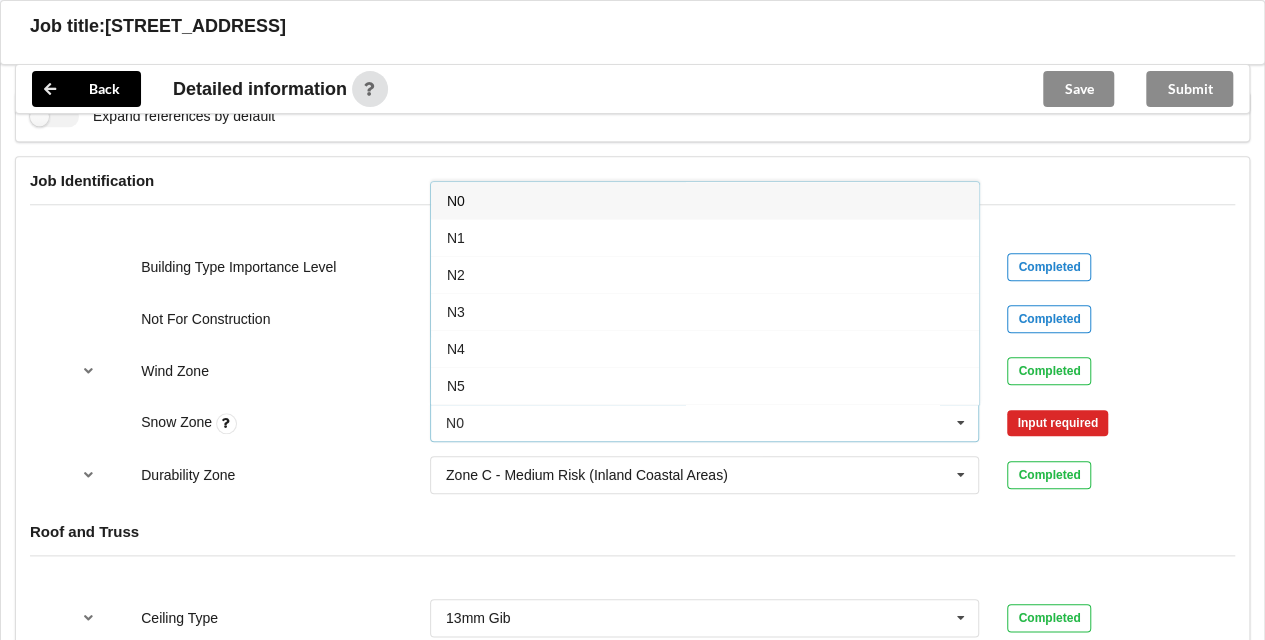 click on "N0" at bounding box center [705, 200] 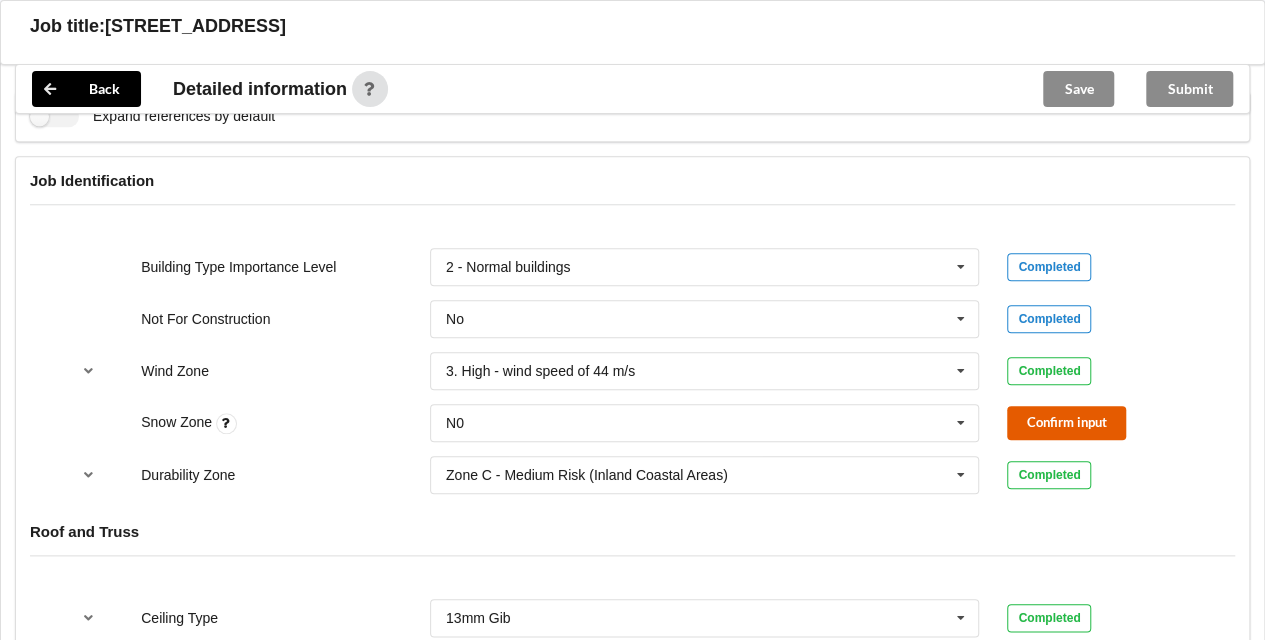 click on "Confirm input" at bounding box center (1066, 422) 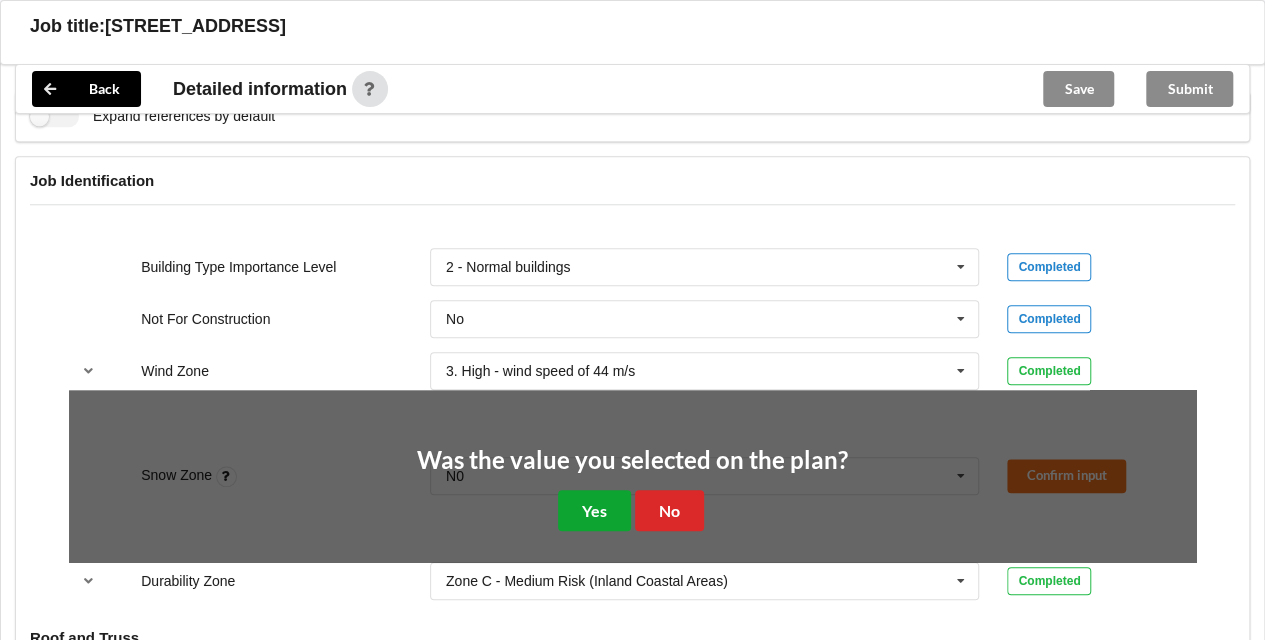 click on "Yes" at bounding box center [594, 510] 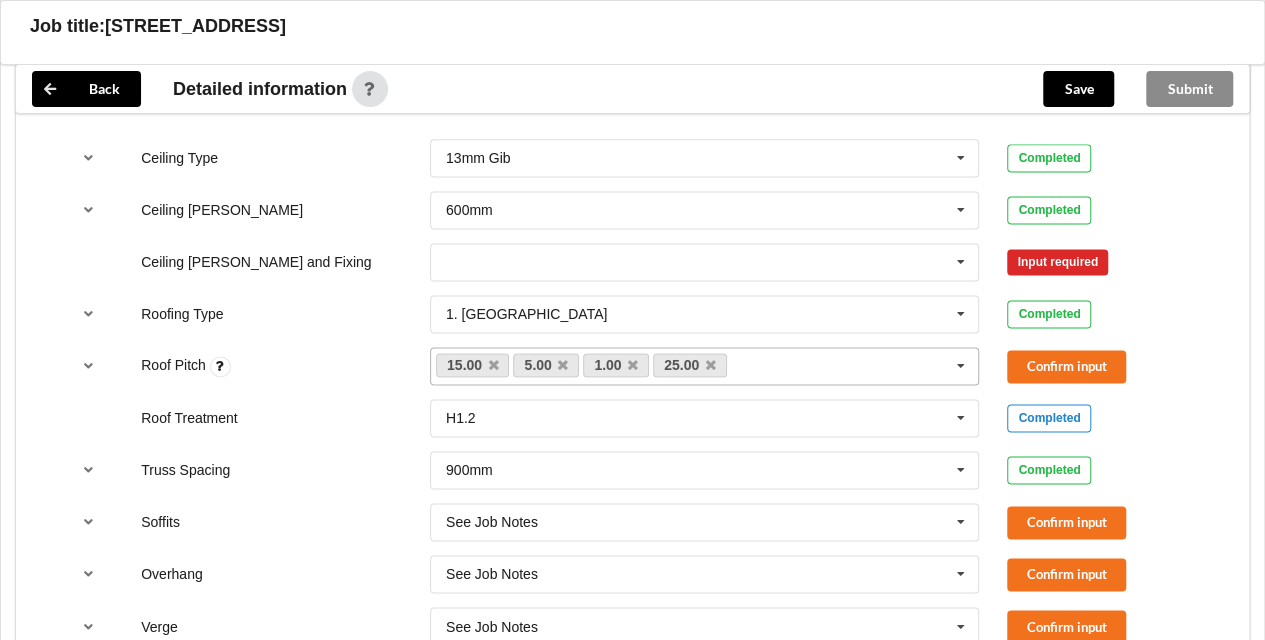 scroll, scrollTop: 1279, scrollLeft: 0, axis: vertical 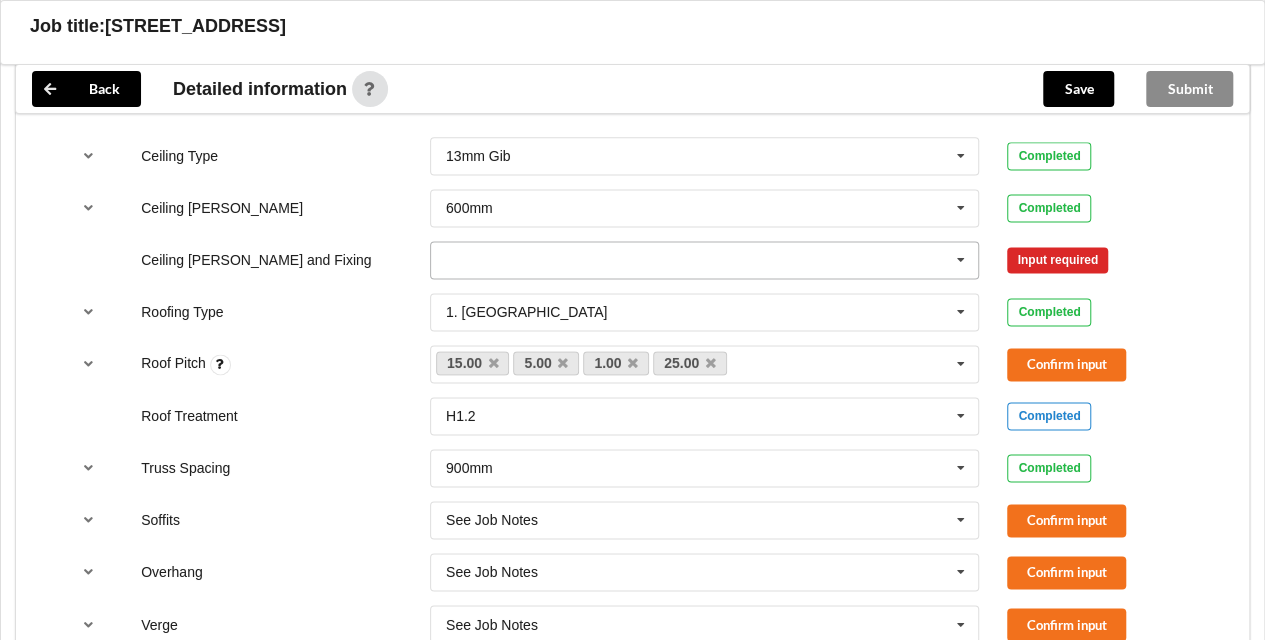 click at bounding box center (961, 260) 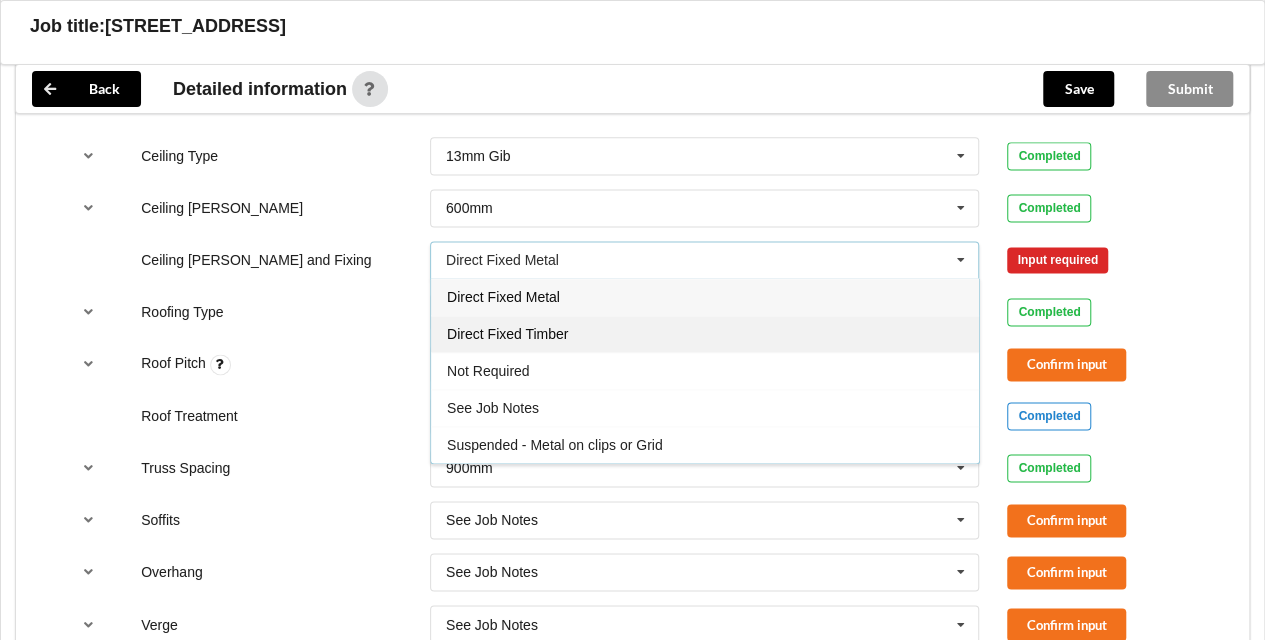 click on "Direct Fixed Timber" at bounding box center [705, 333] 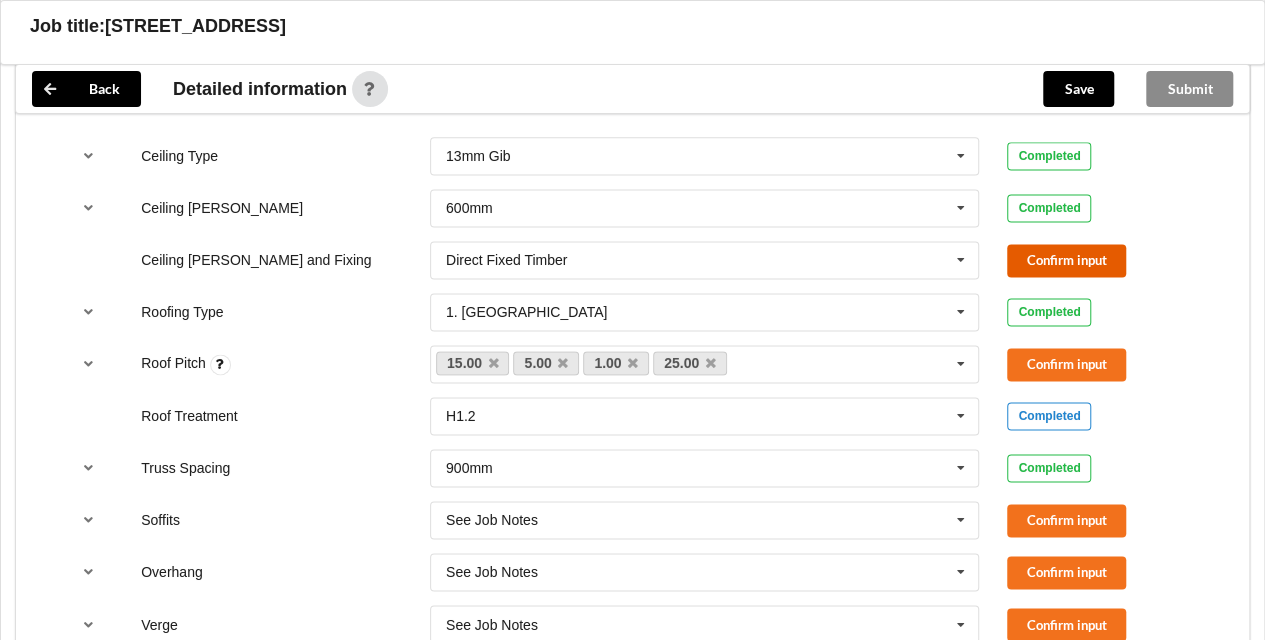 click on "Confirm input" at bounding box center [1066, 260] 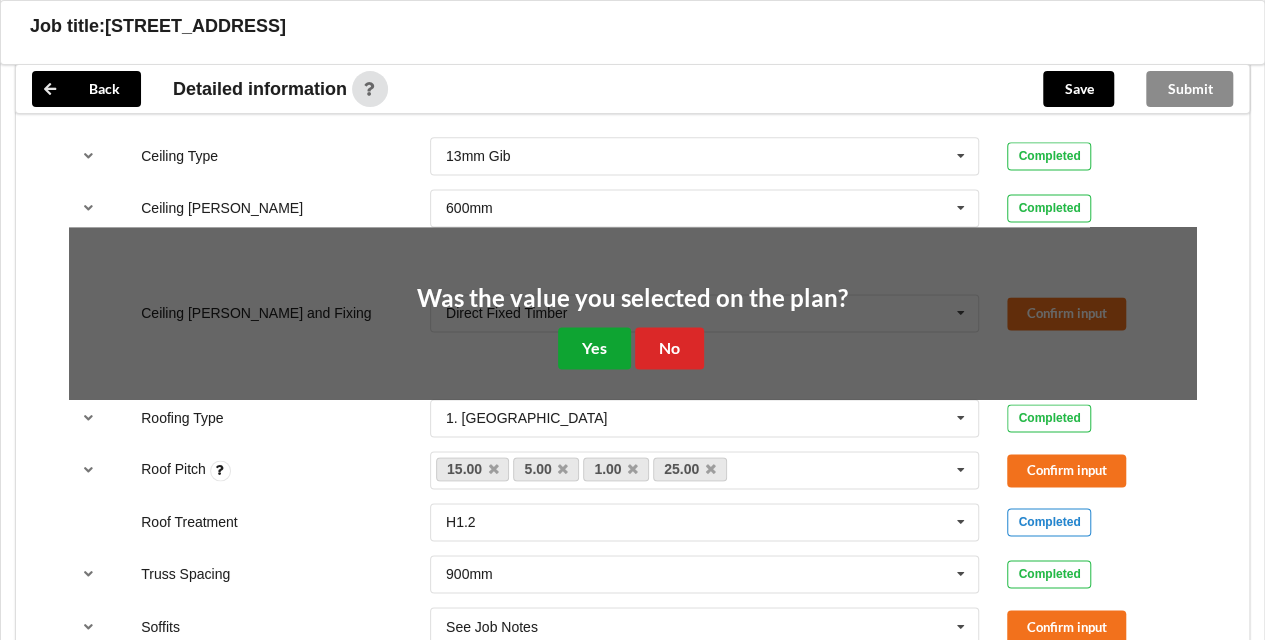 click on "Yes" at bounding box center [594, 347] 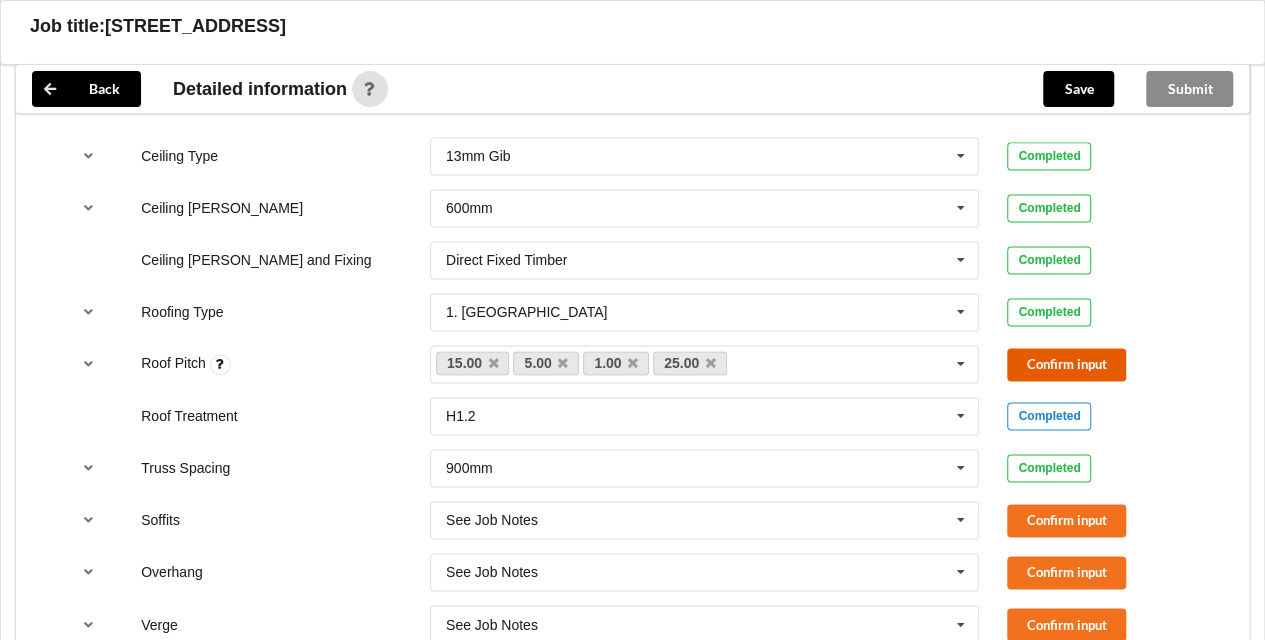 click on "Confirm input" at bounding box center [1066, 364] 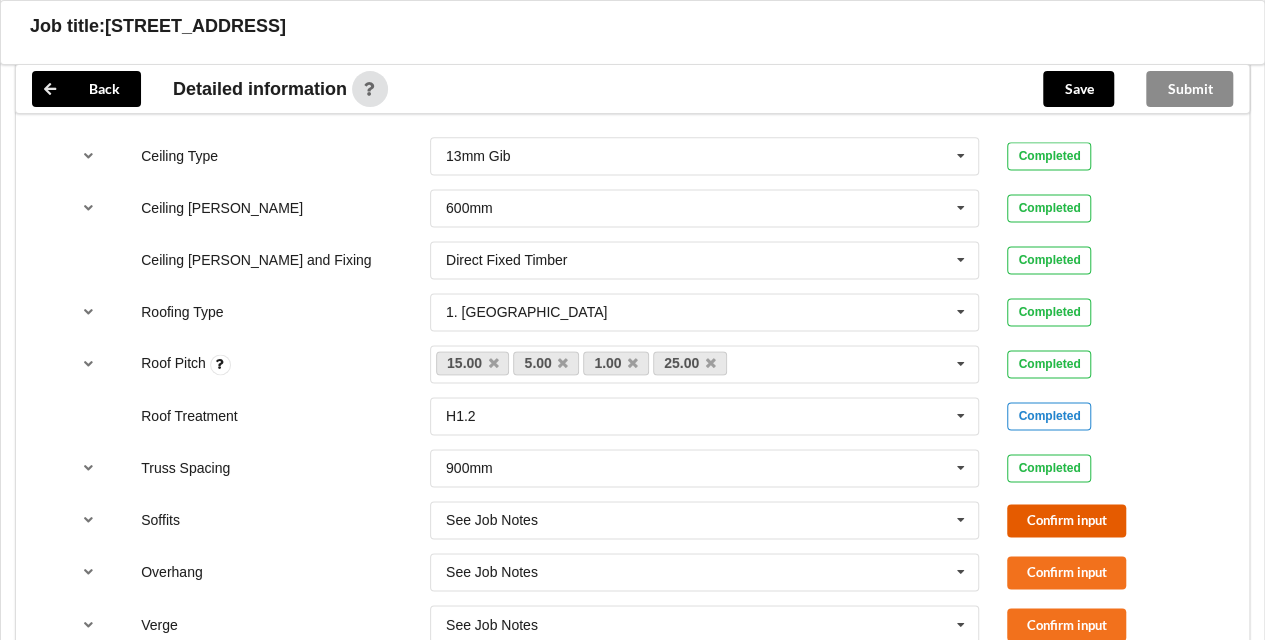 click on "Confirm input" at bounding box center (1066, 520) 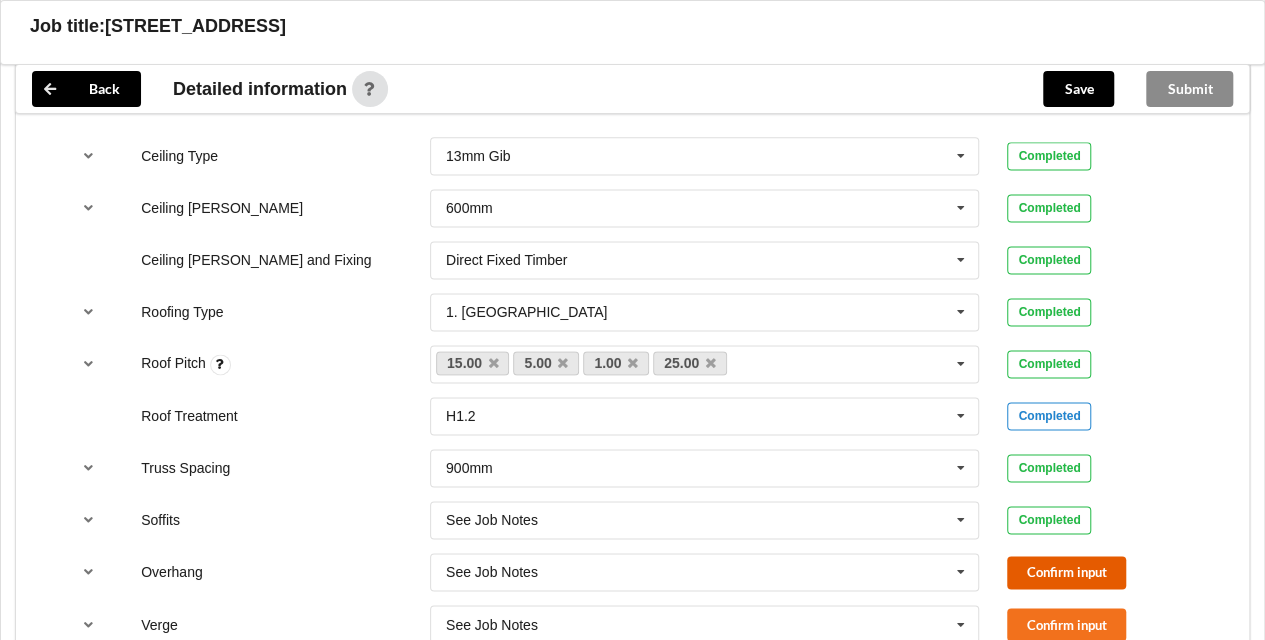 click on "Confirm input" at bounding box center [1066, 572] 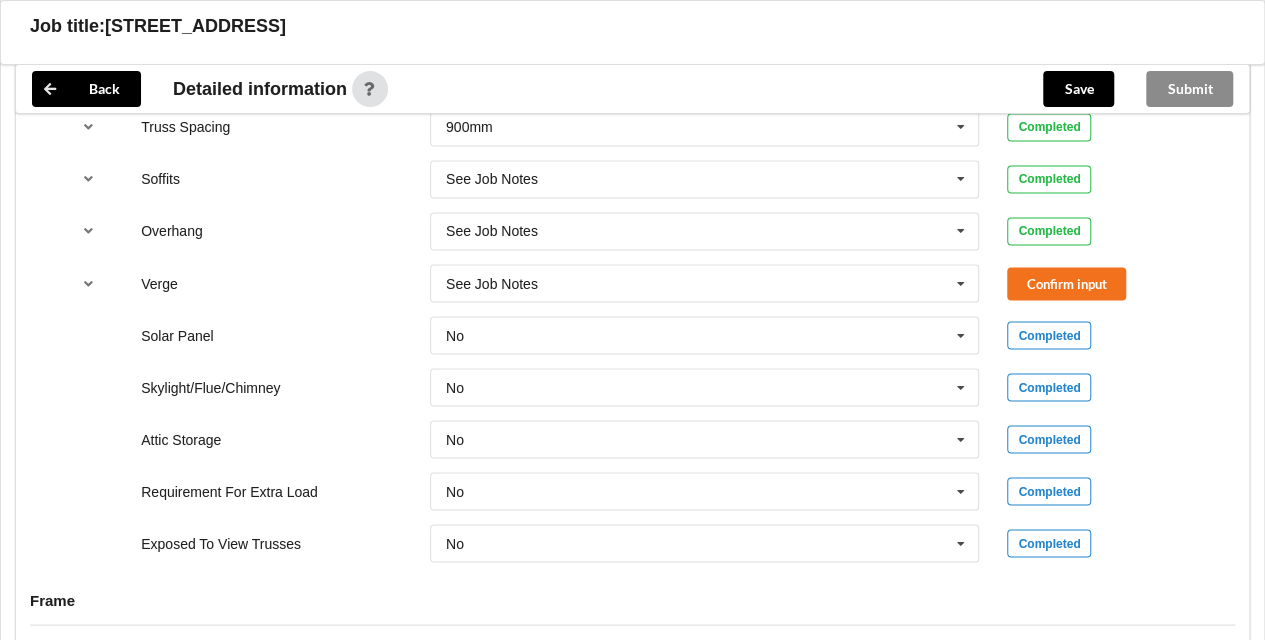 scroll, scrollTop: 1621, scrollLeft: 0, axis: vertical 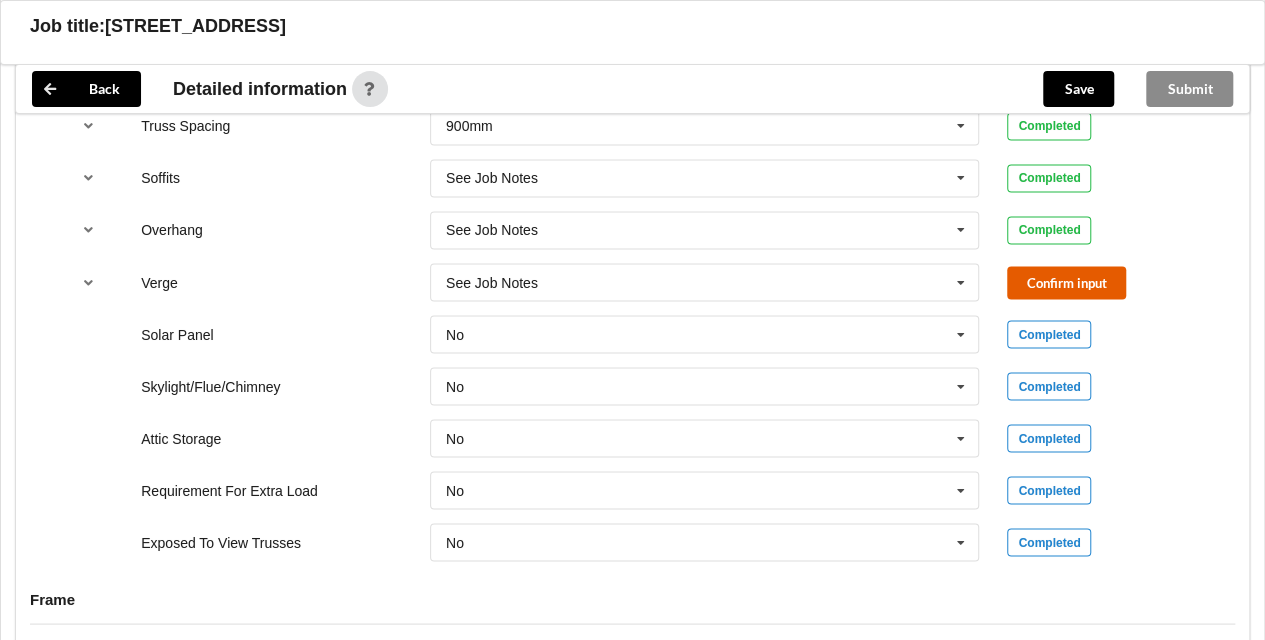 click on "Confirm input" at bounding box center (1066, 282) 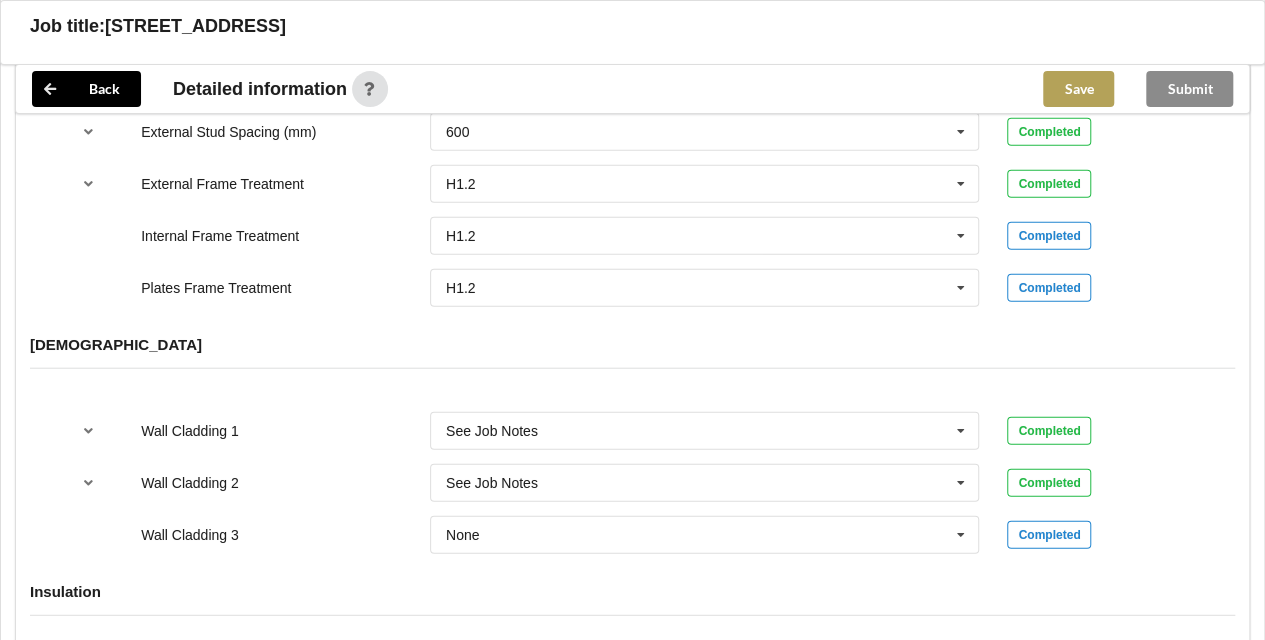 click on "Save" at bounding box center [1078, 89] 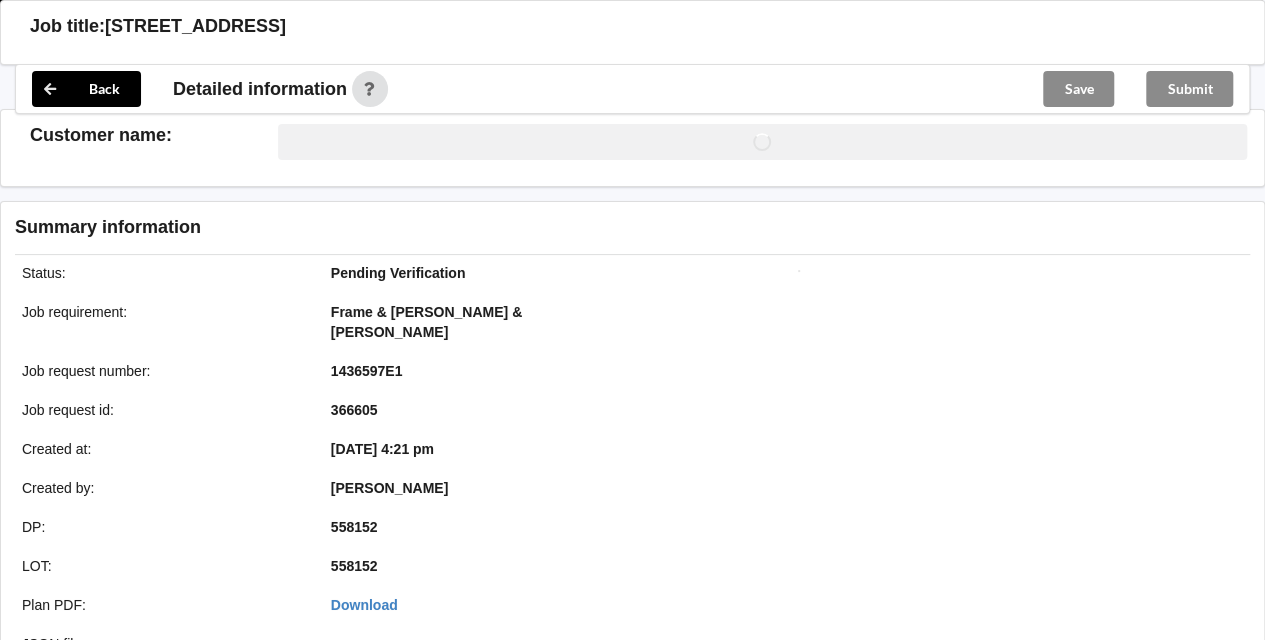scroll, scrollTop: 2331, scrollLeft: 0, axis: vertical 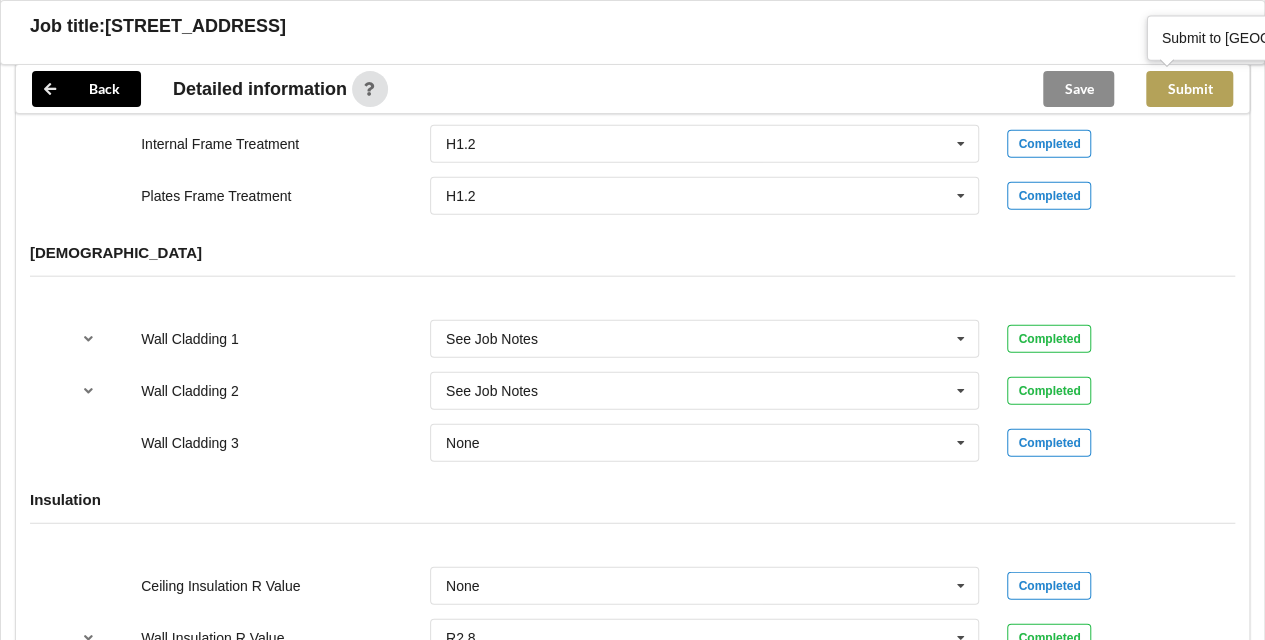 click on "Submit" at bounding box center [1189, 89] 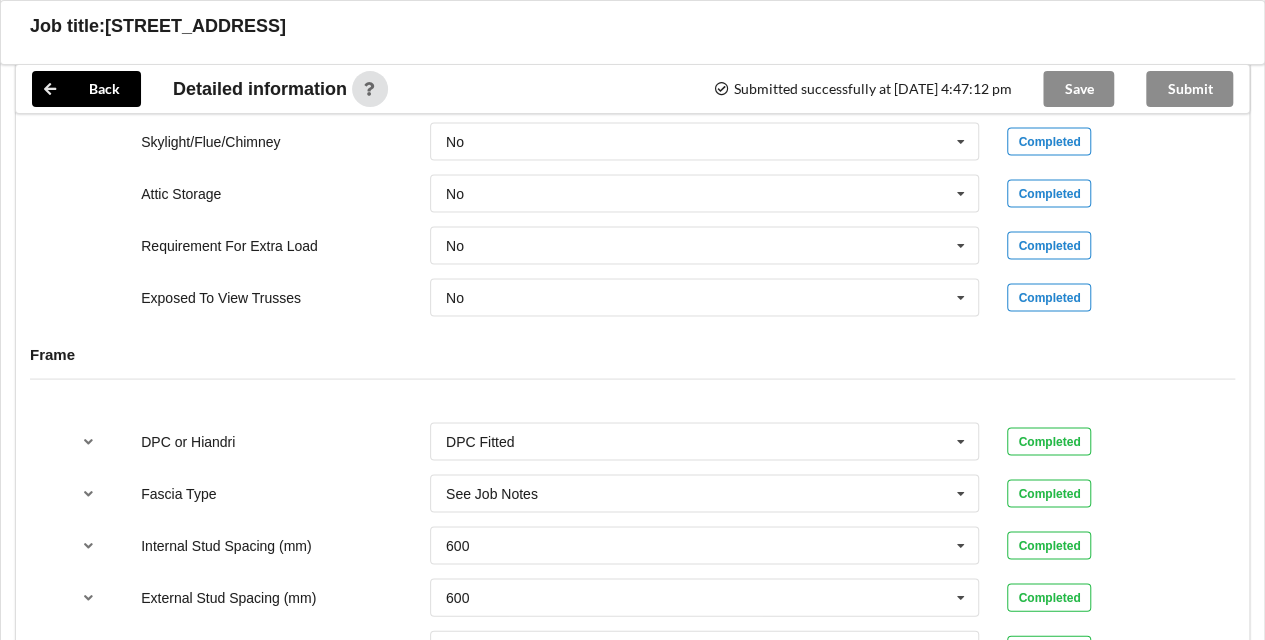 scroll, scrollTop: 1684, scrollLeft: 0, axis: vertical 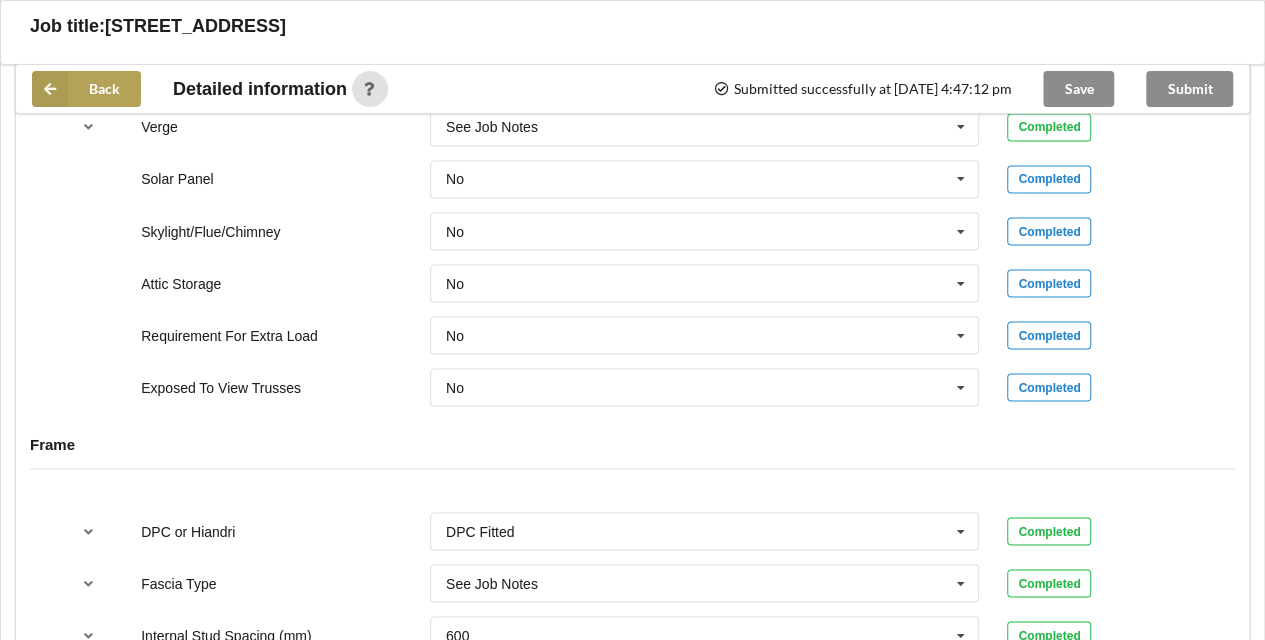 click on "Back" at bounding box center [86, 89] 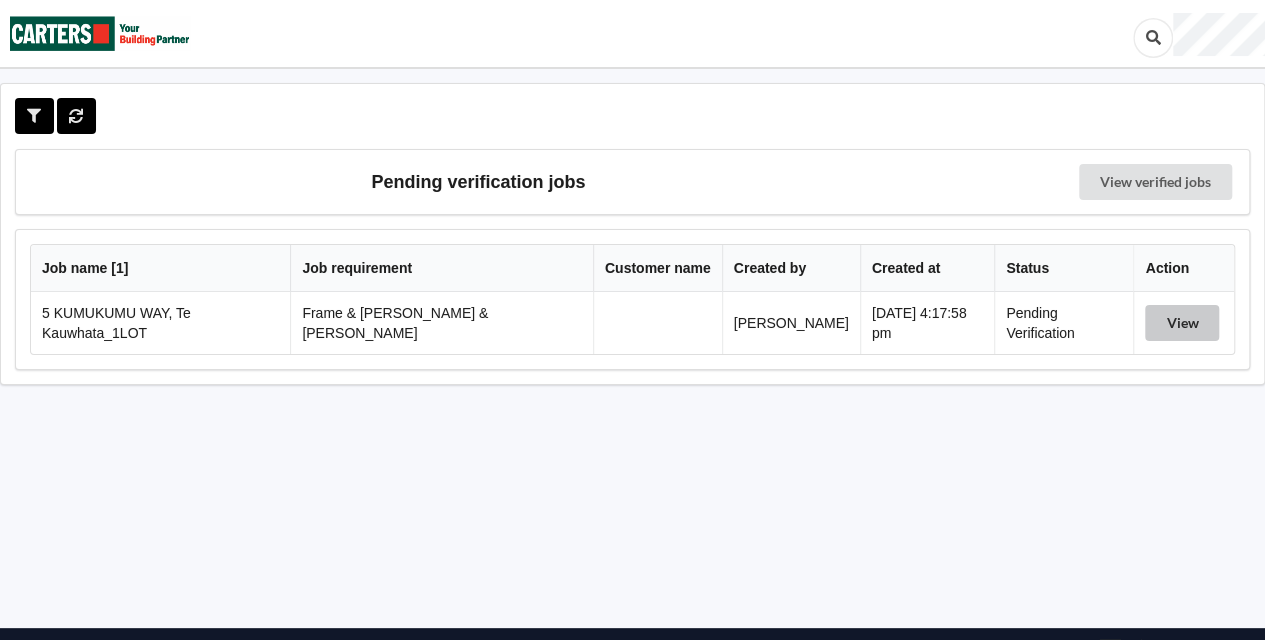 click on "View" at bounding box center [1182, 323] 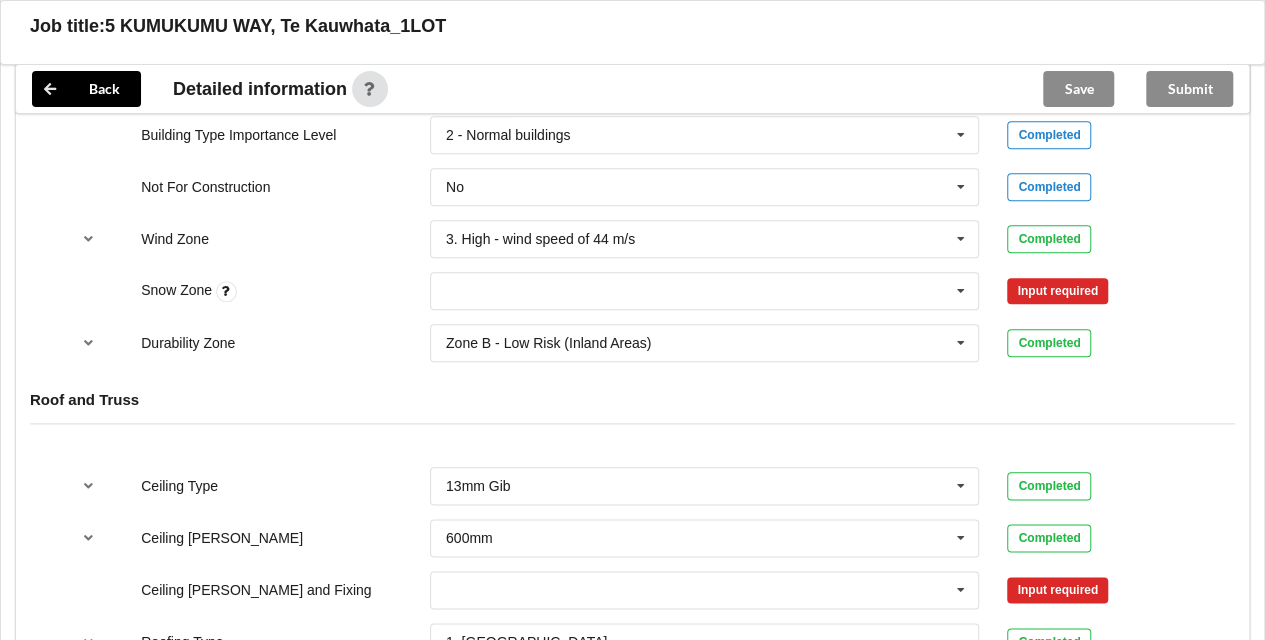scroll, scrollTop: 956, scrollLeft: 0, axis: vertical 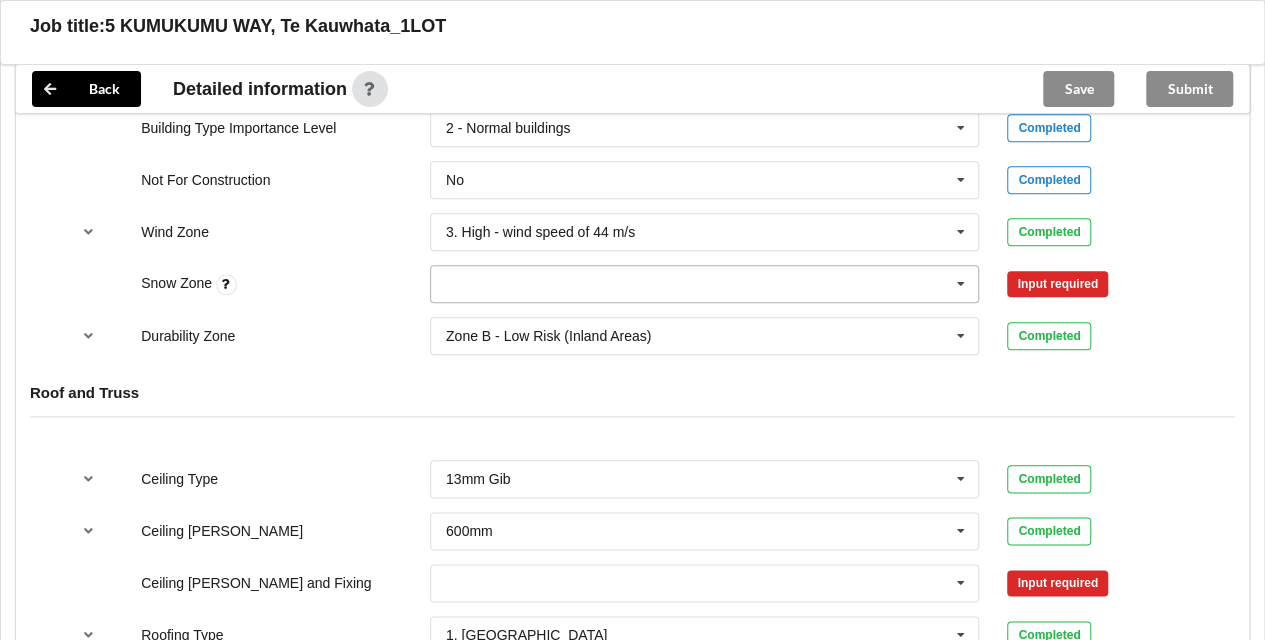 click at bounding box center (961, 284) 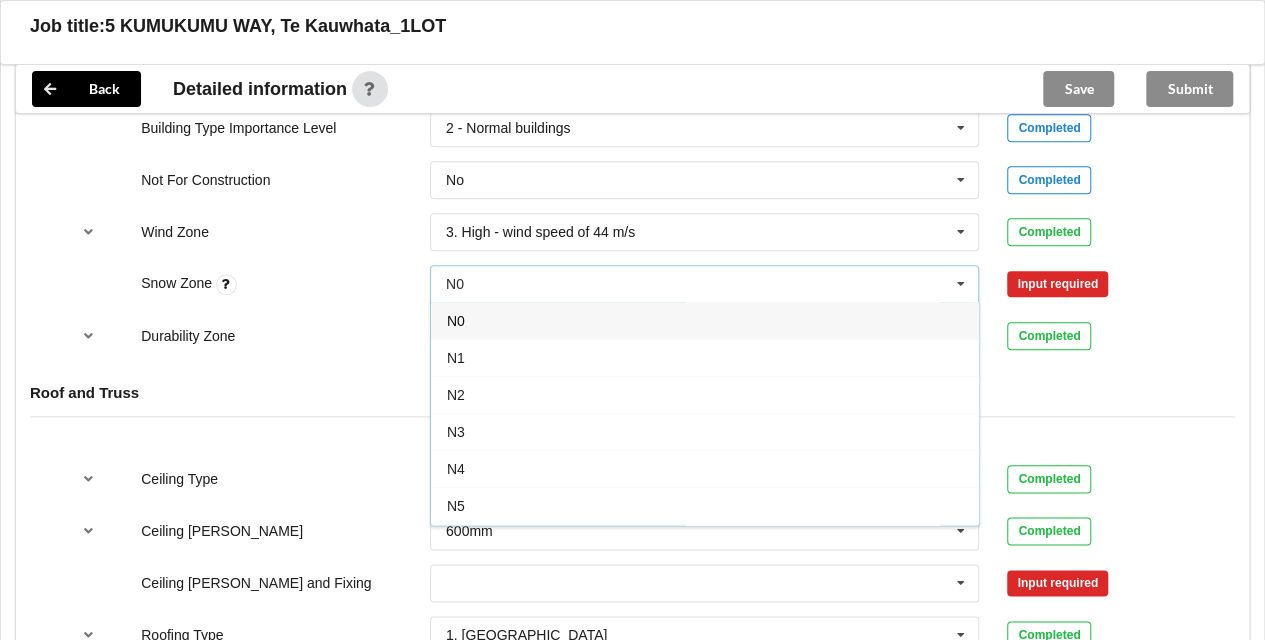 click on "N0" at bounding box center [705, 320] 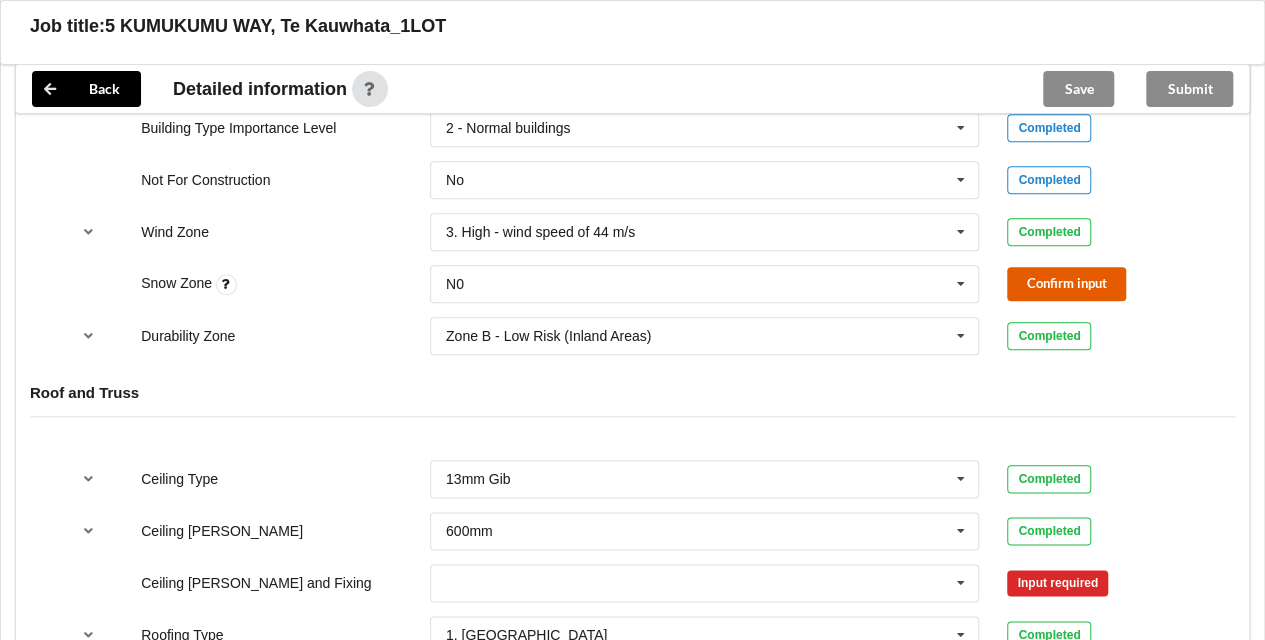 click on "Confirm input" at bounding box center (1066, 283) 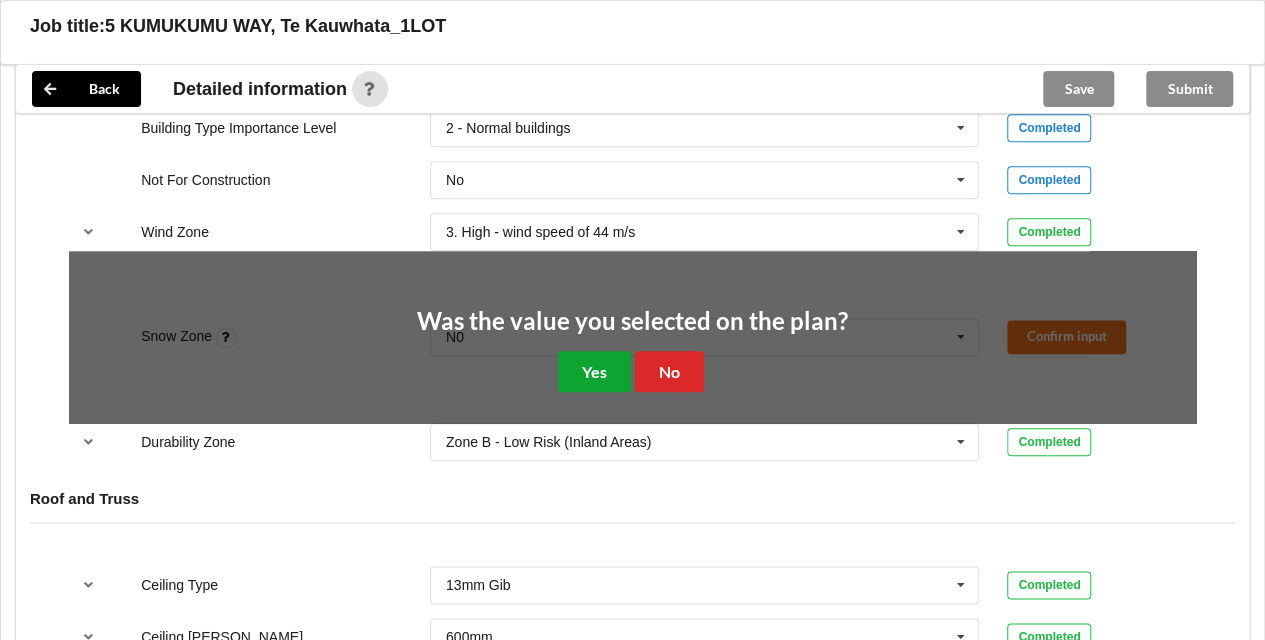 click on "Yes" at bounding box center [594, 371] 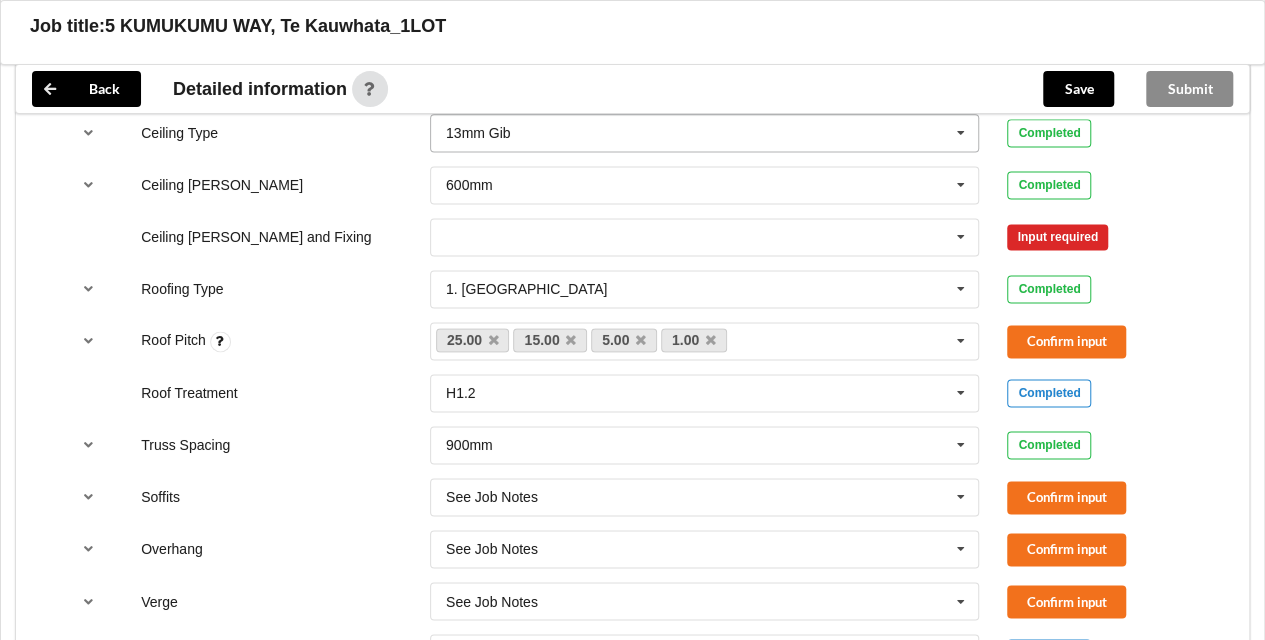 scroll, scrollTop: 1325, scrollLeft: 0, axis: vertical 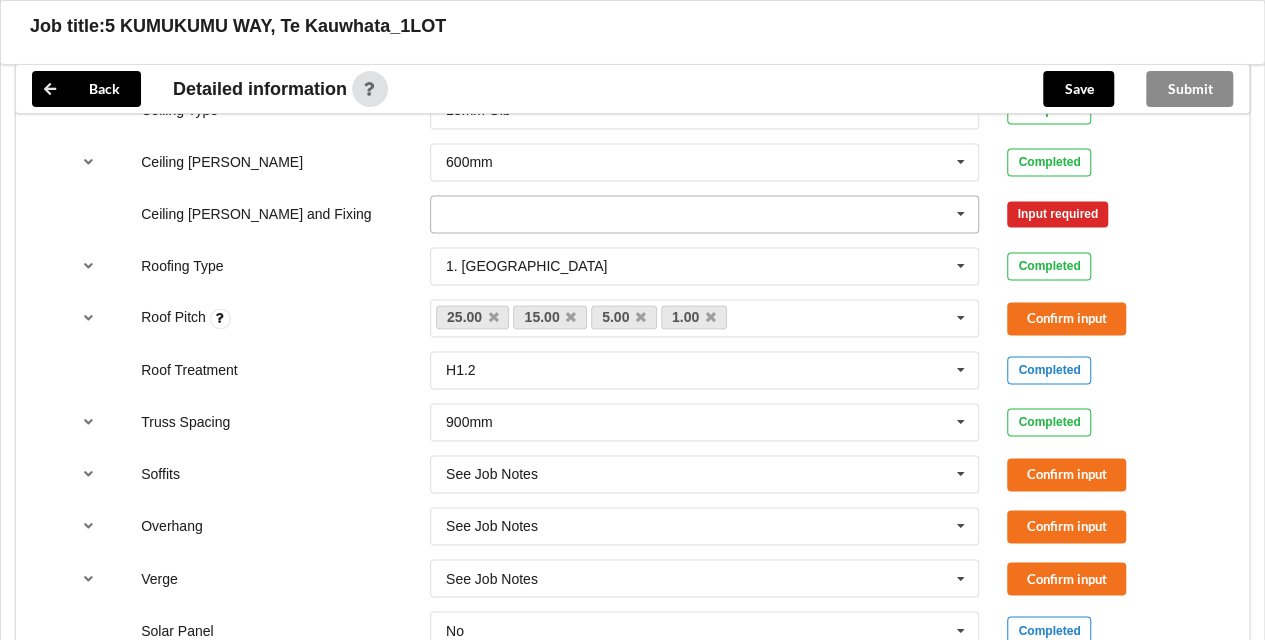 click at bounding box center (961, 214) 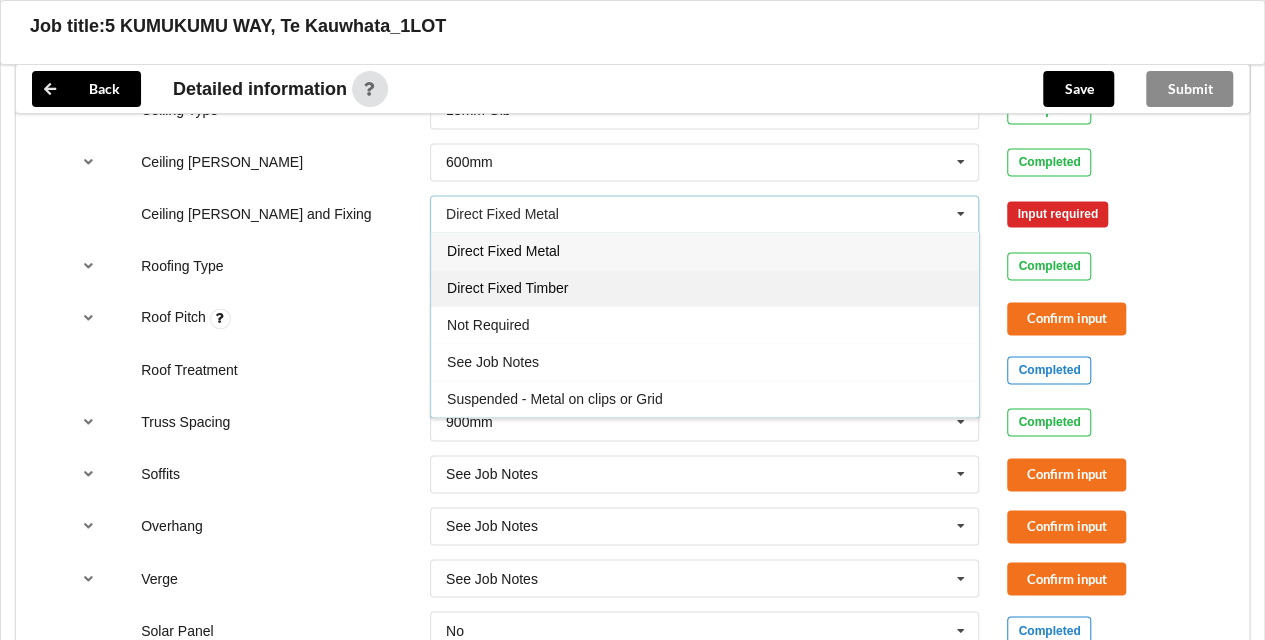 click on "Direct Fixed Timber" at bounding box center (705, 287) 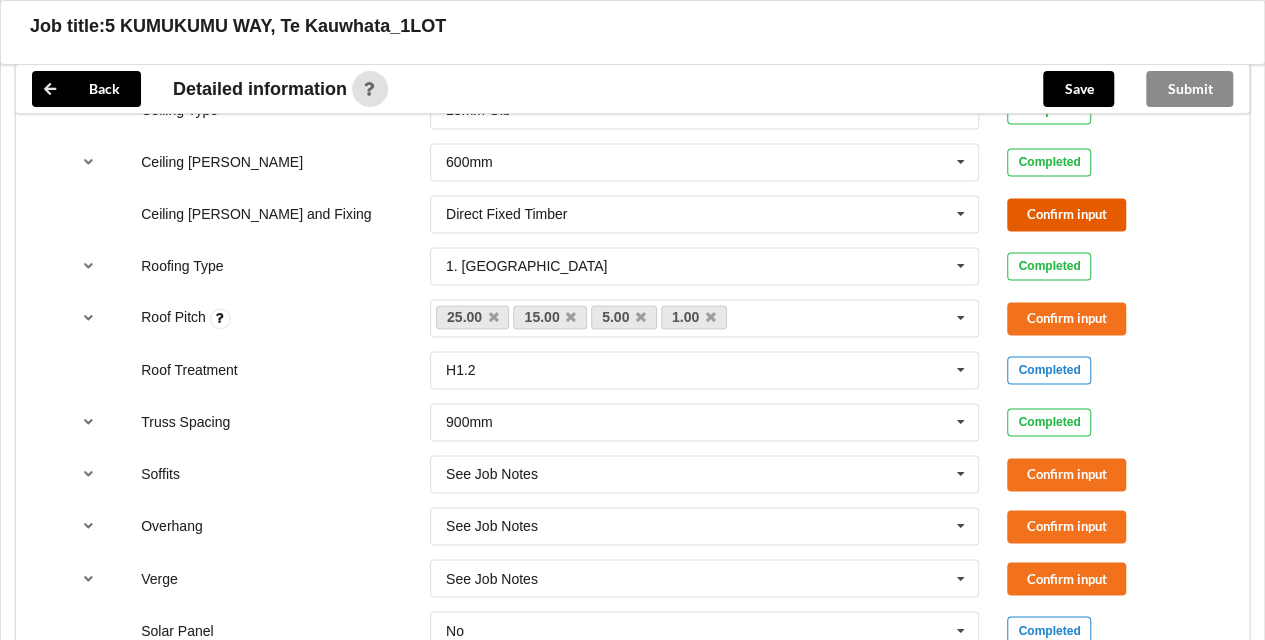 click on "Confirm input" at bounding box center (1066, 214) 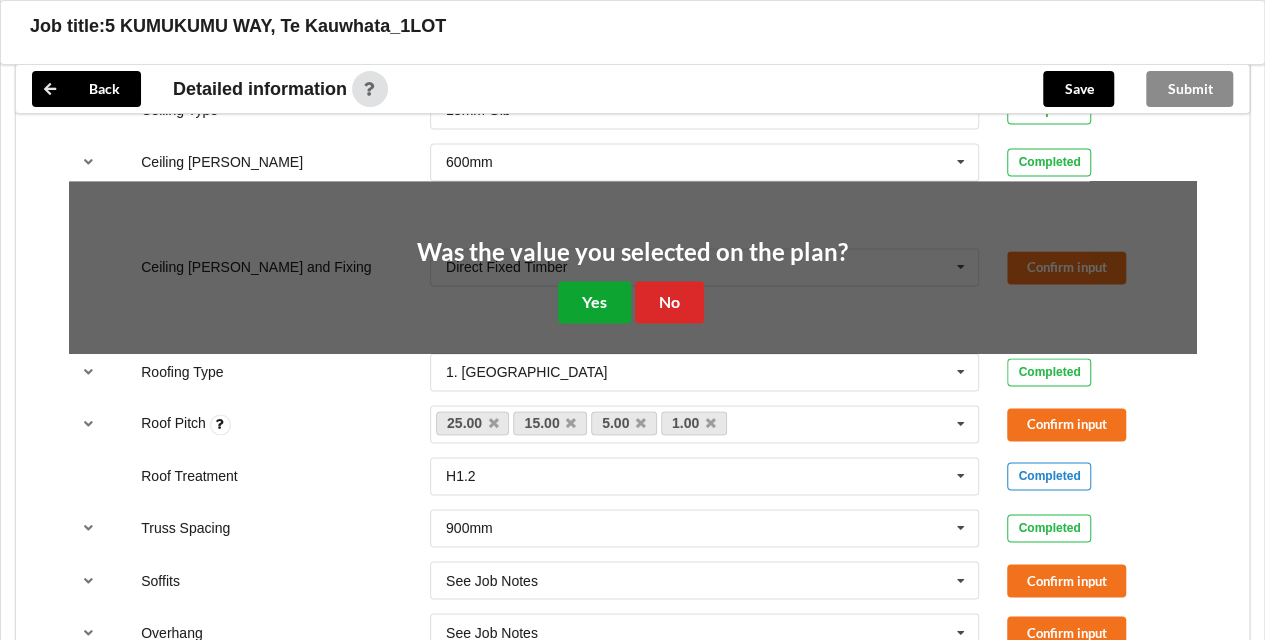 click on "Yes" at bounding box center (594, 301) 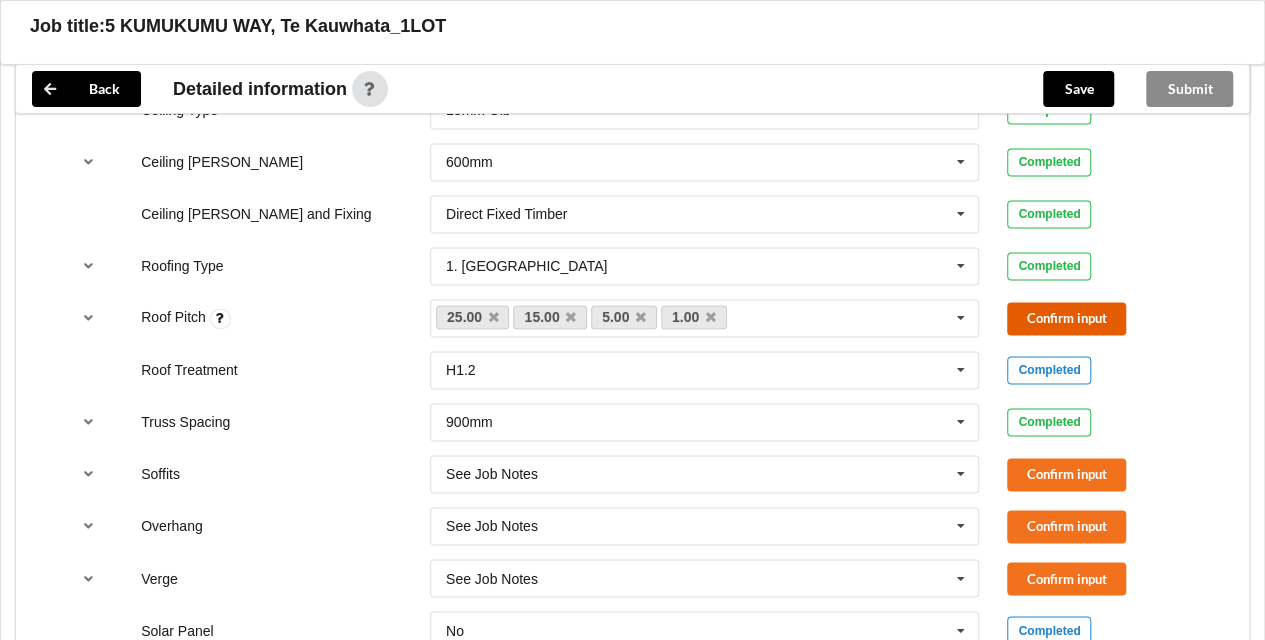 click on "Confirm input" at bounding box center [1066, 318] 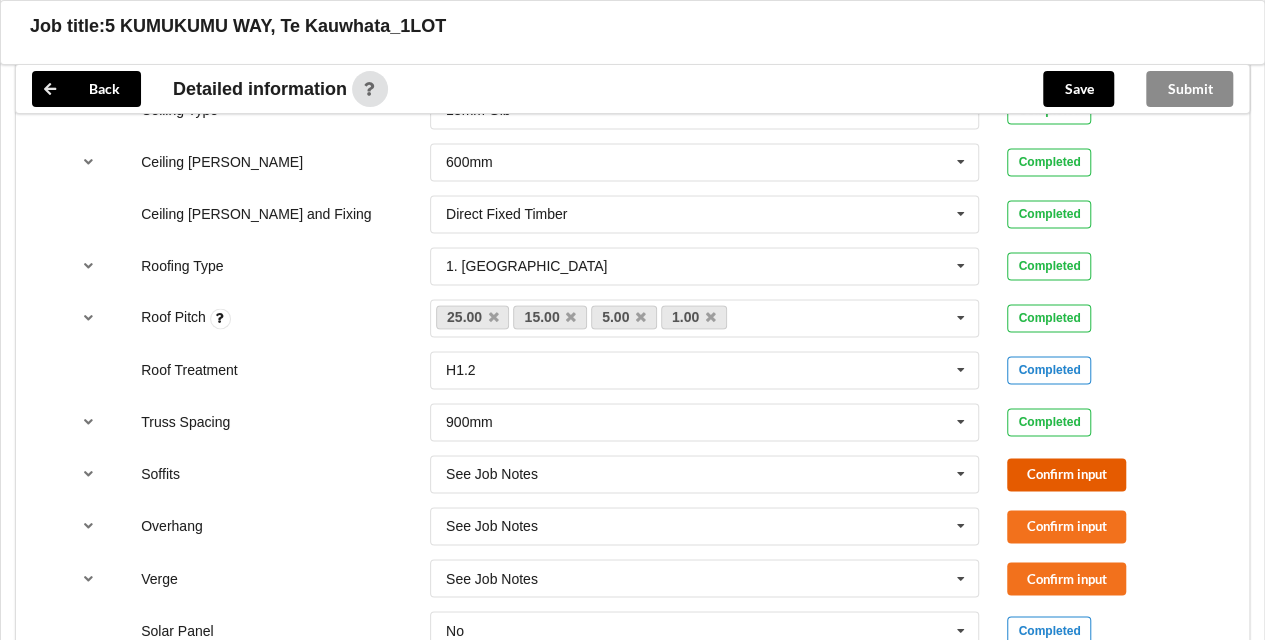 click on "Confirm input" at bounding box center [1066, 474] 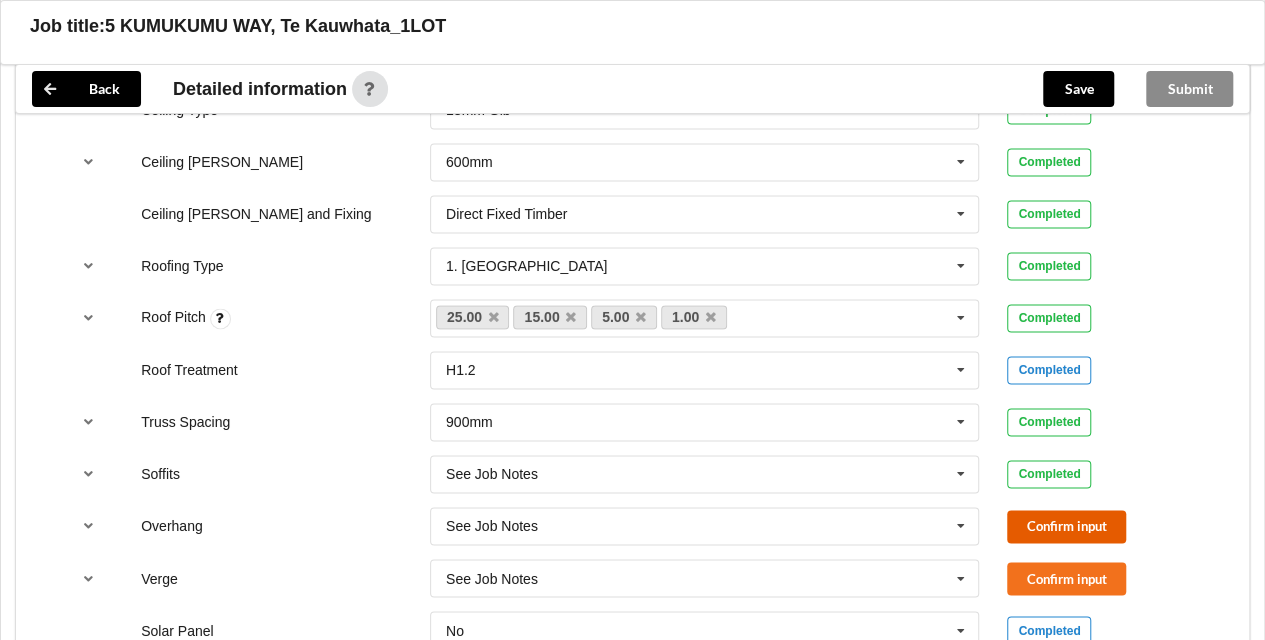 click on "Confirm input" at bounding box center (1066, 526) 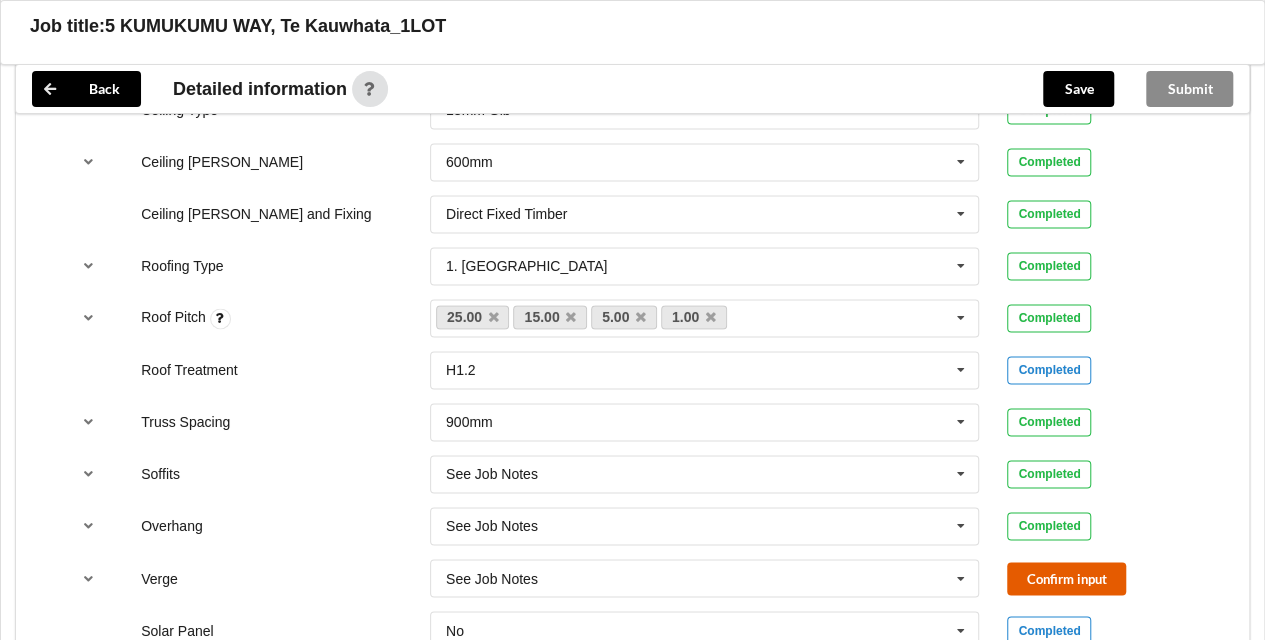 click on "Confirm input" at bounding box center [1066, 578] 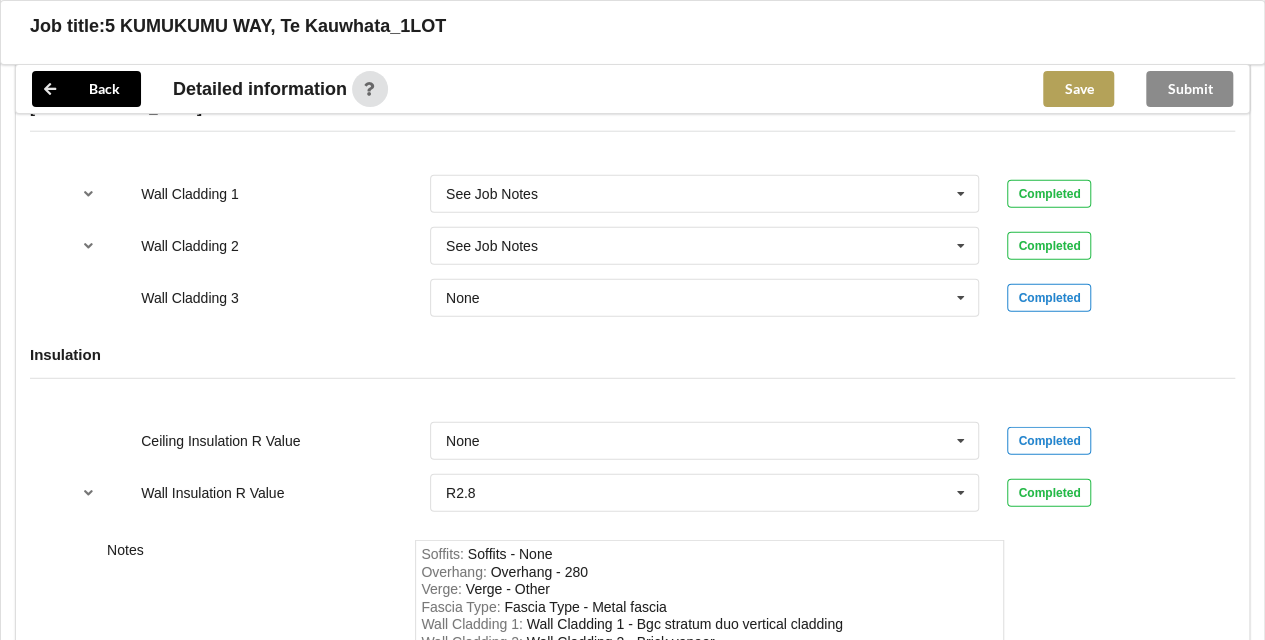 click on "Save" at bounding box center [1078, 89] 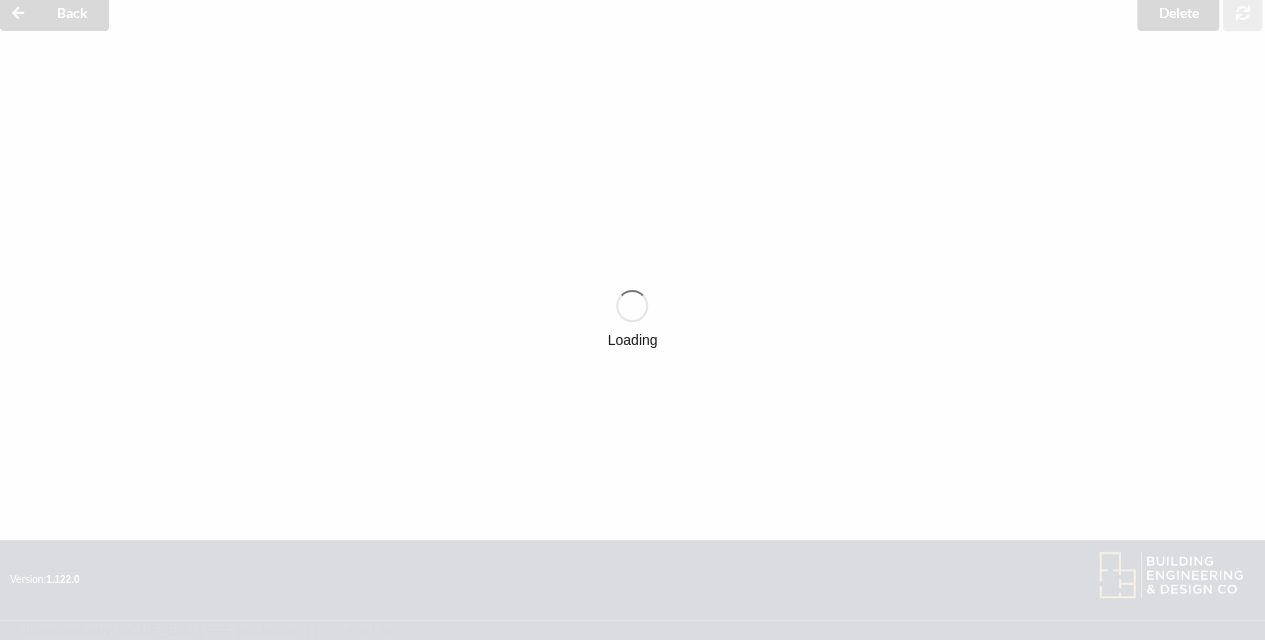 scroll, scrollTop: 2568, scrollLeft: 0, axis: vertical 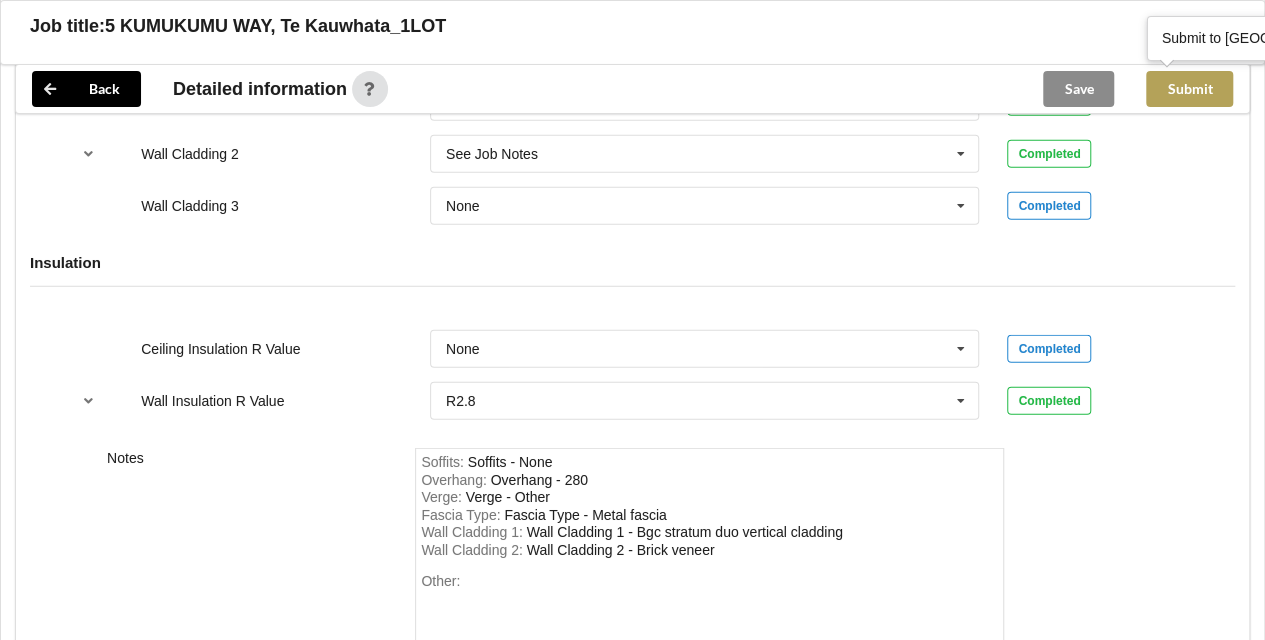 click on "Submit" at bounding box center (1189, 89) 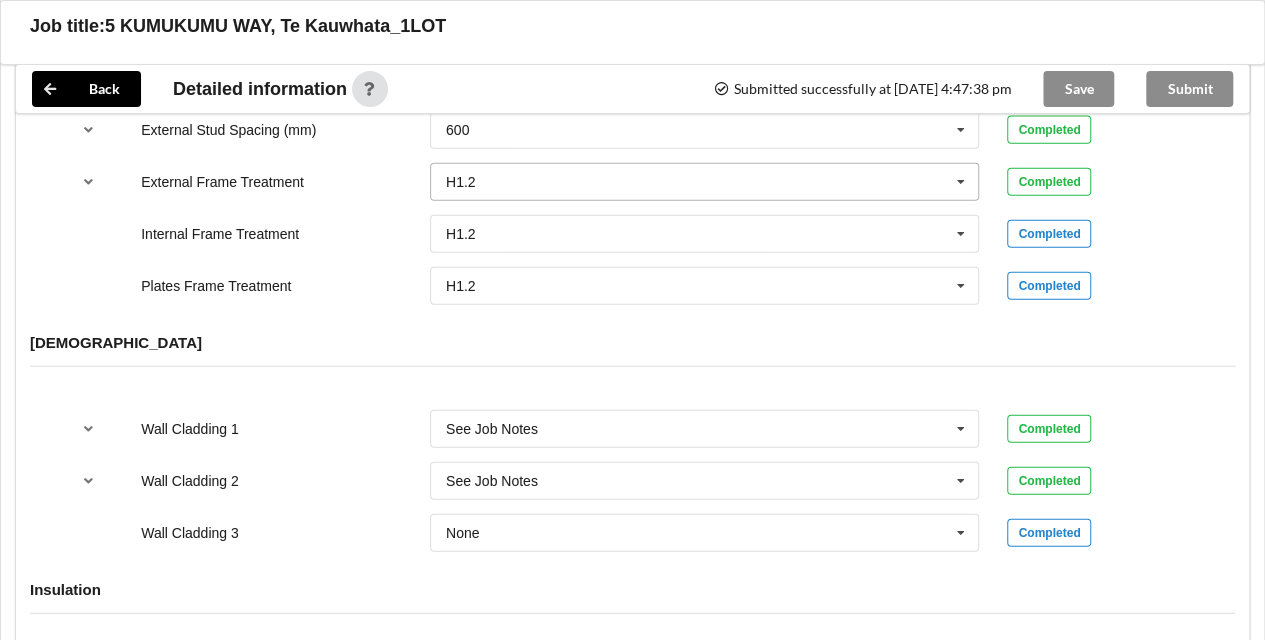 scroll, scrollTop: 2236, scrollLeft: 0, axis: vertical 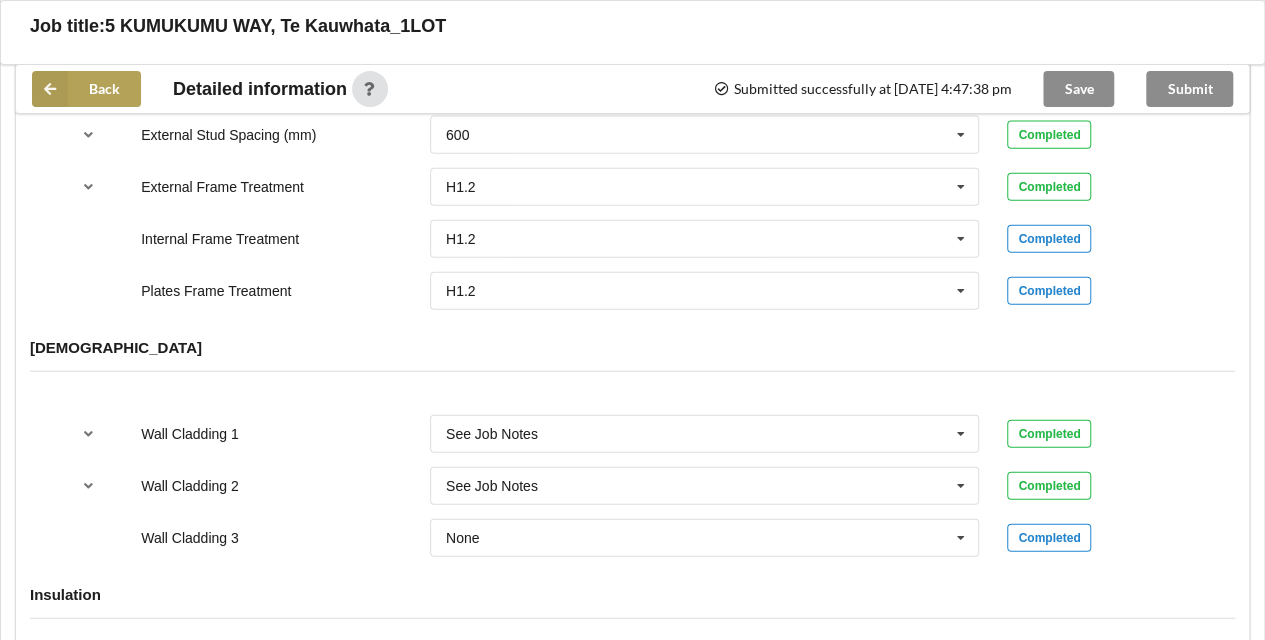 click on "Back" at bounding box center (86, 89) 